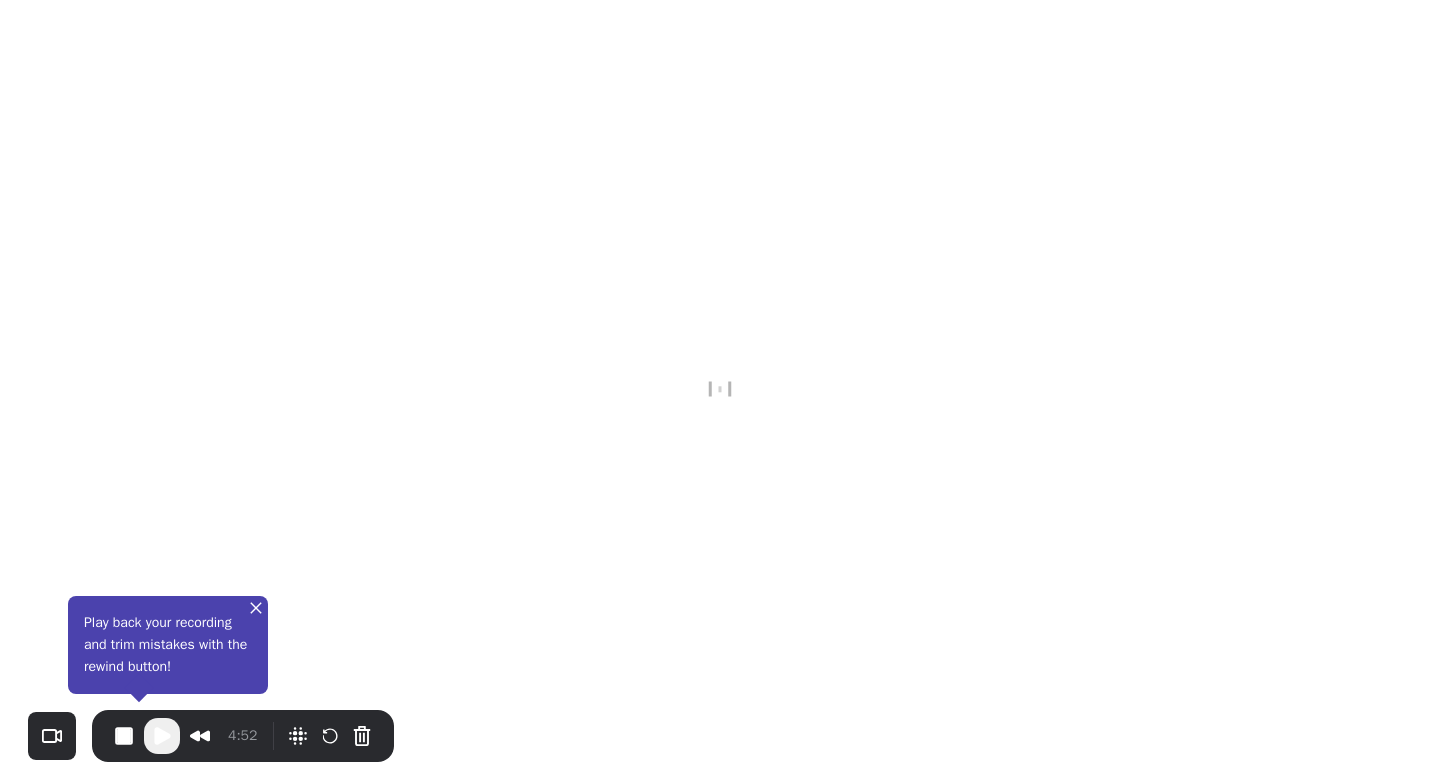 scroll, scrollTop: 0, scrollLeft: 0, axis: both 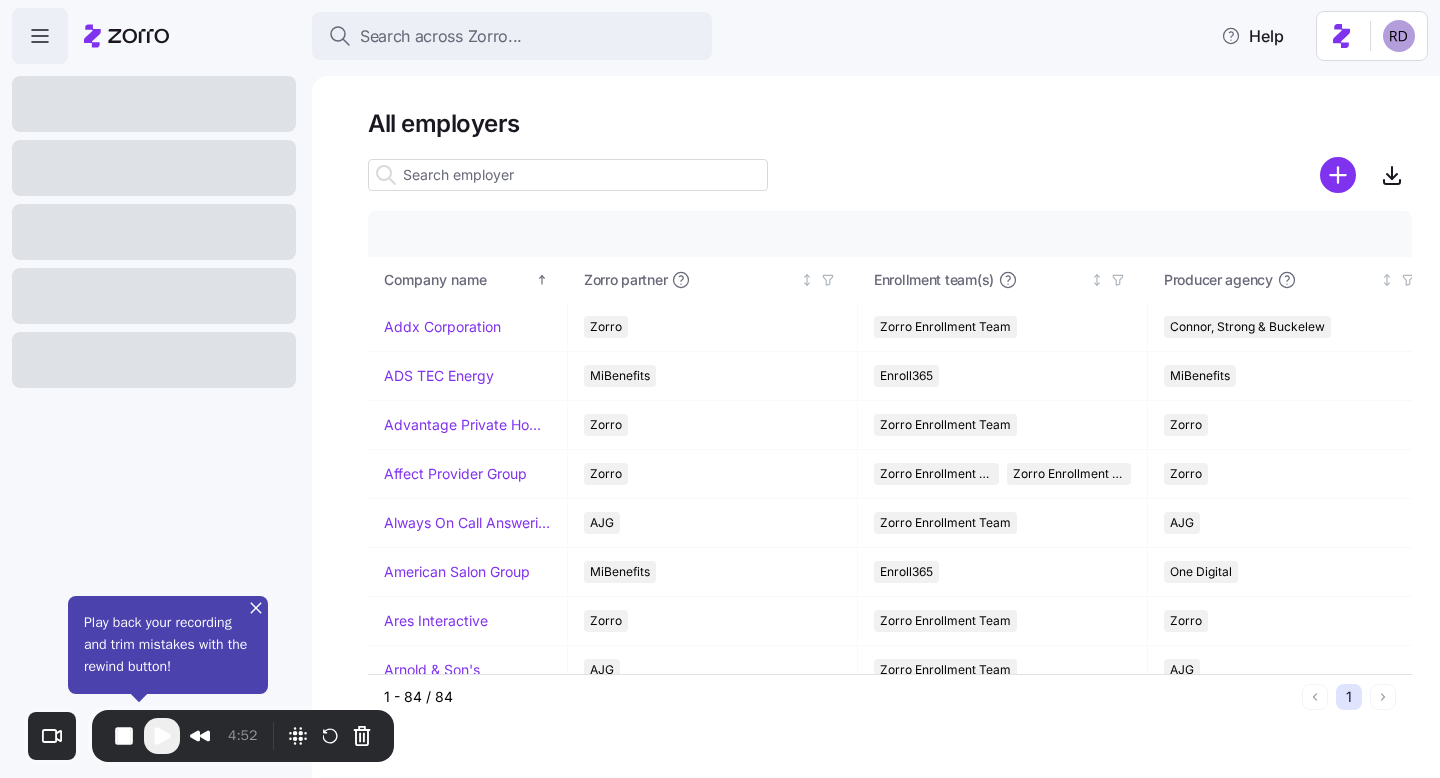 click at bounding box center [568, 175] 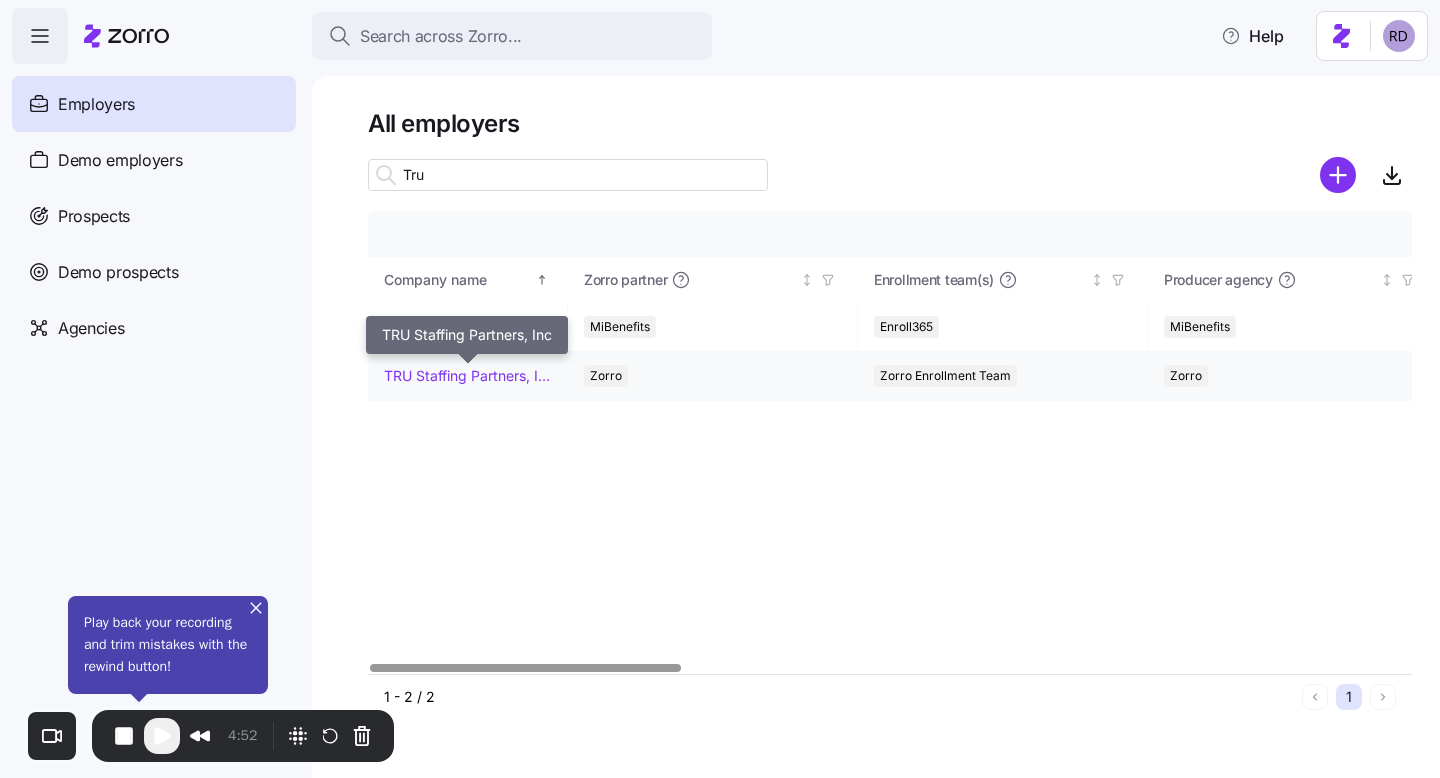 type on "Tru" 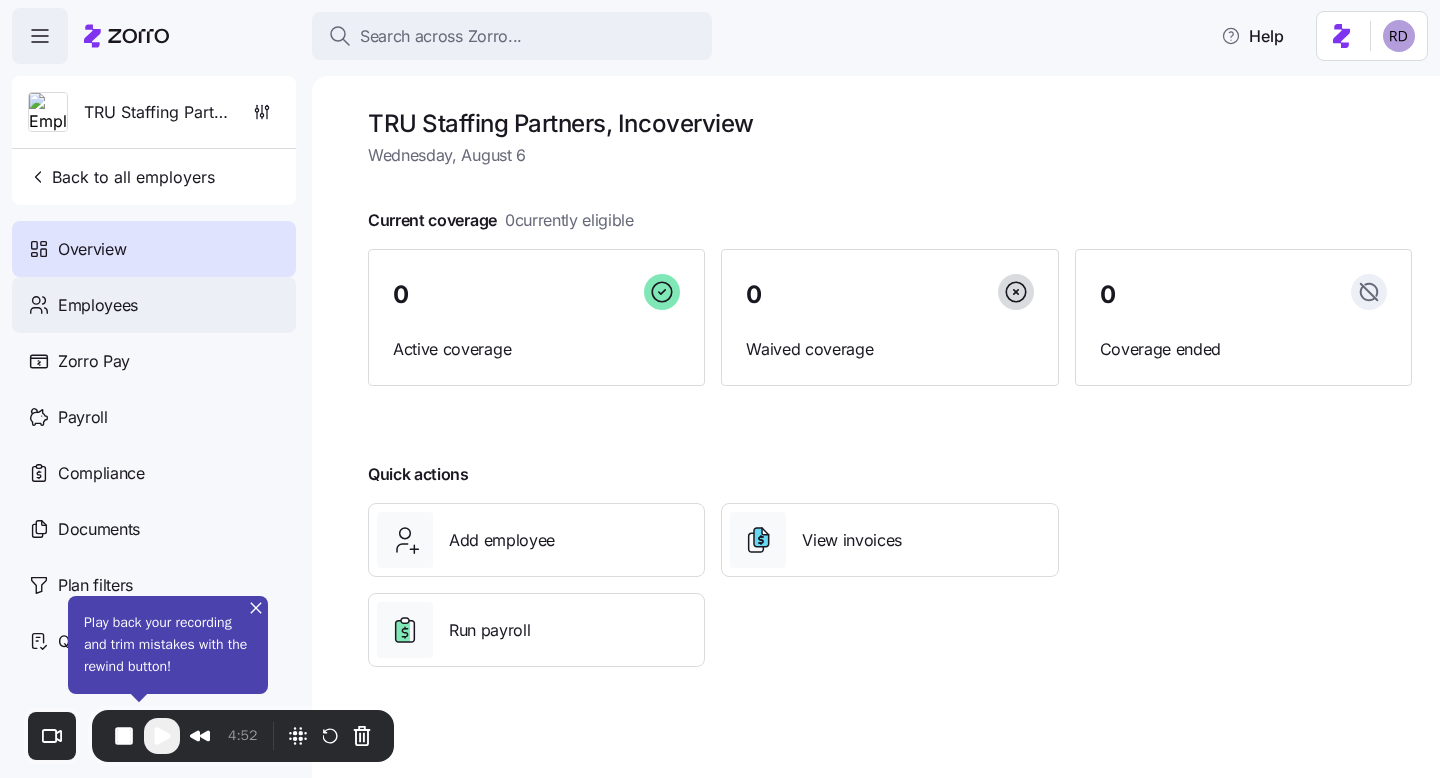 click on "Employees" at bounding box center [154, 305] 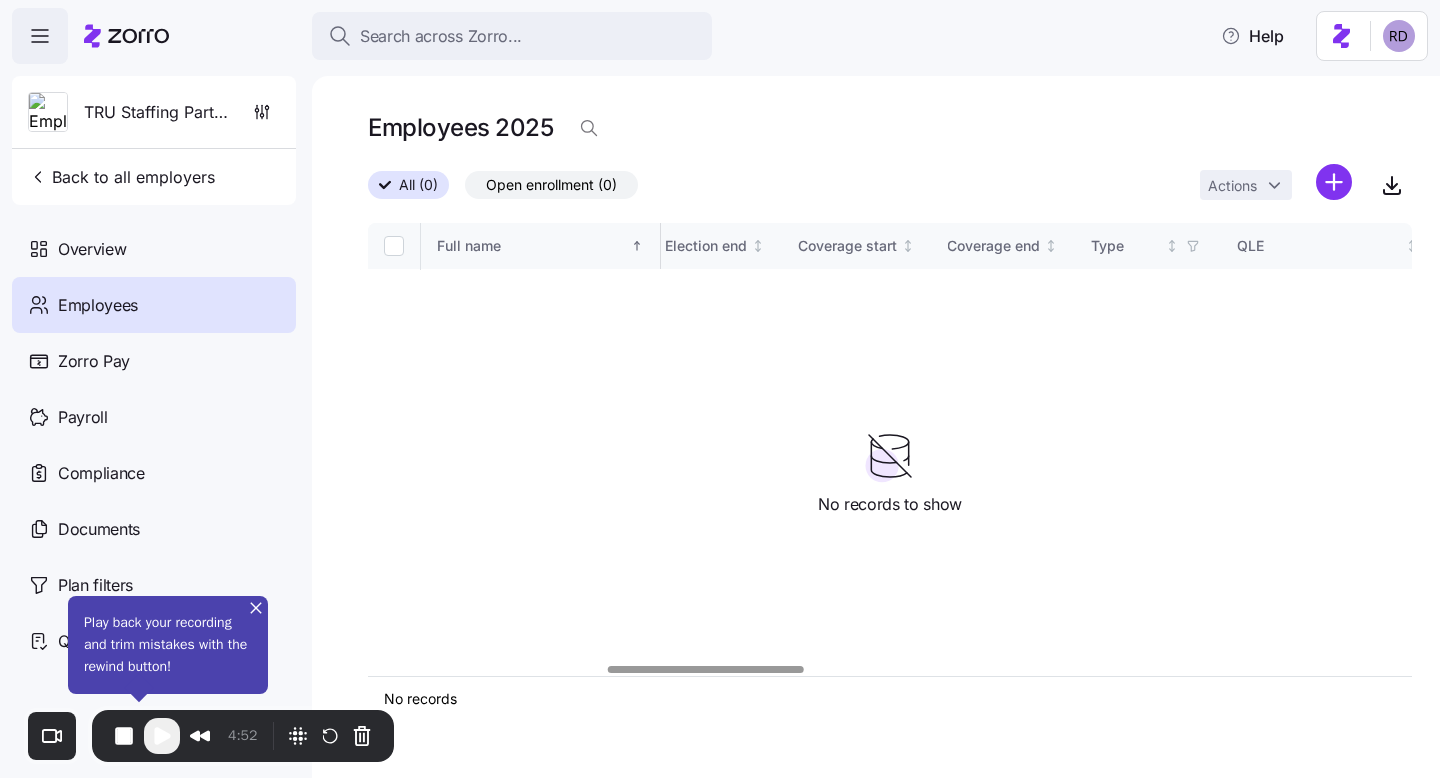 scroll, scrollTop: 0, scrollLeft: 1185, axis: horizontal 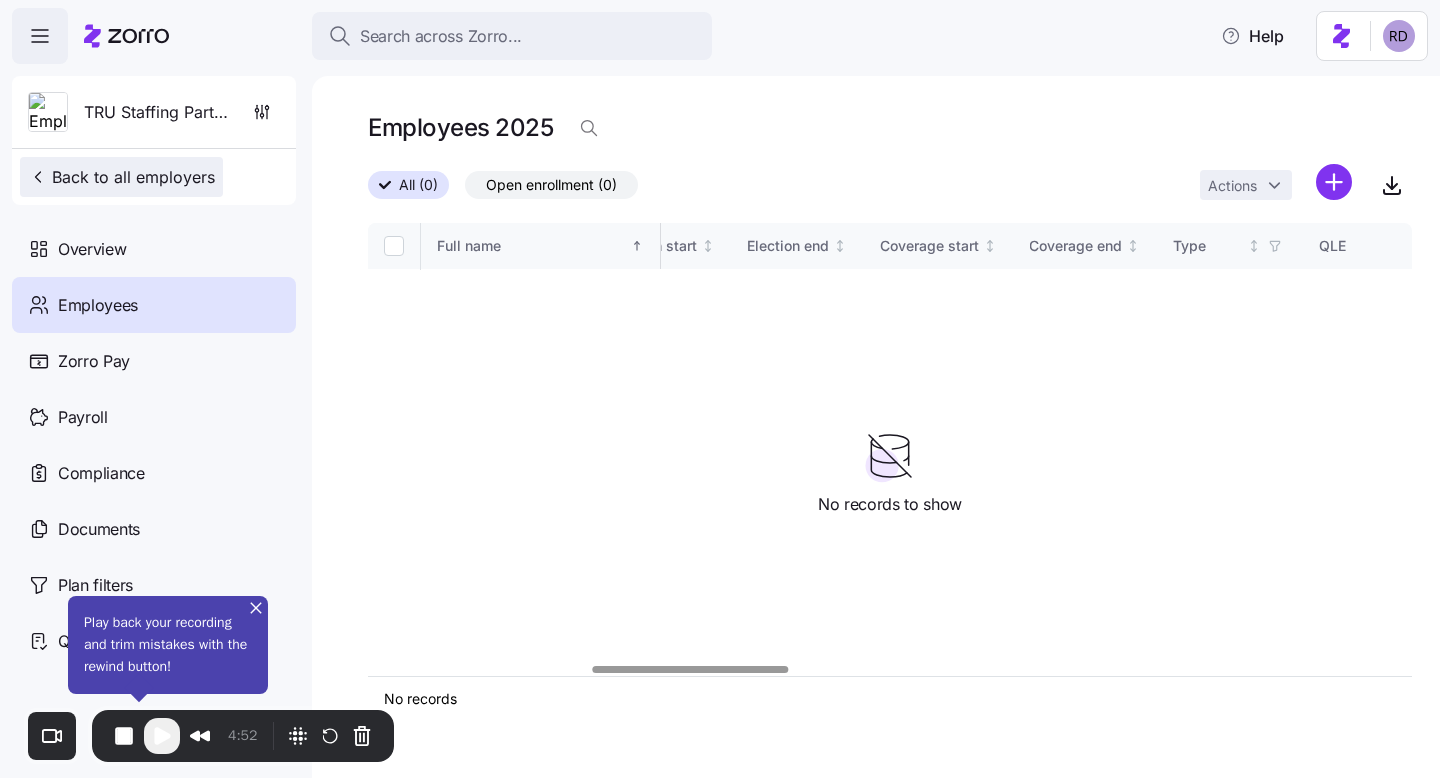 click on "Back to all employers" at bounding box center [121, 177] 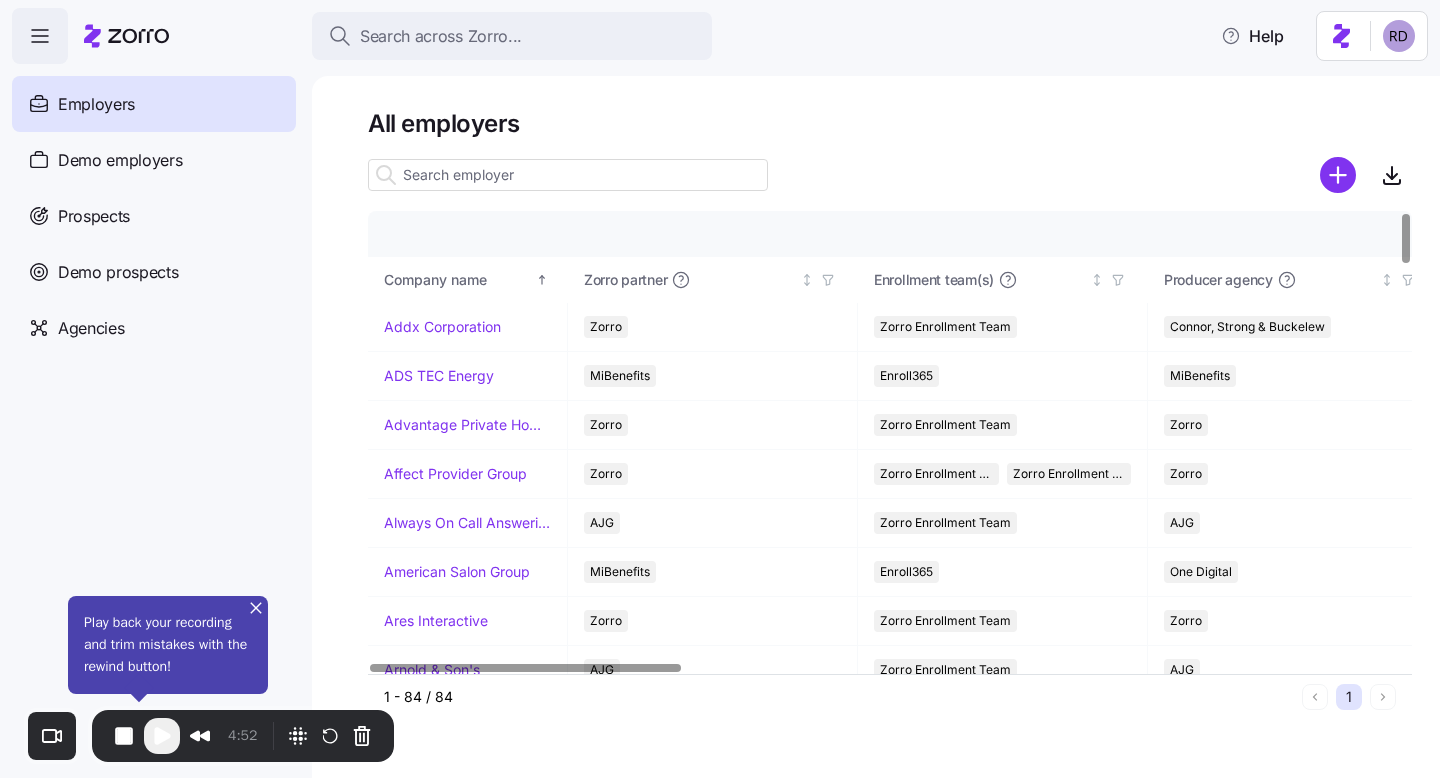 click at bounding box center [568, 175] 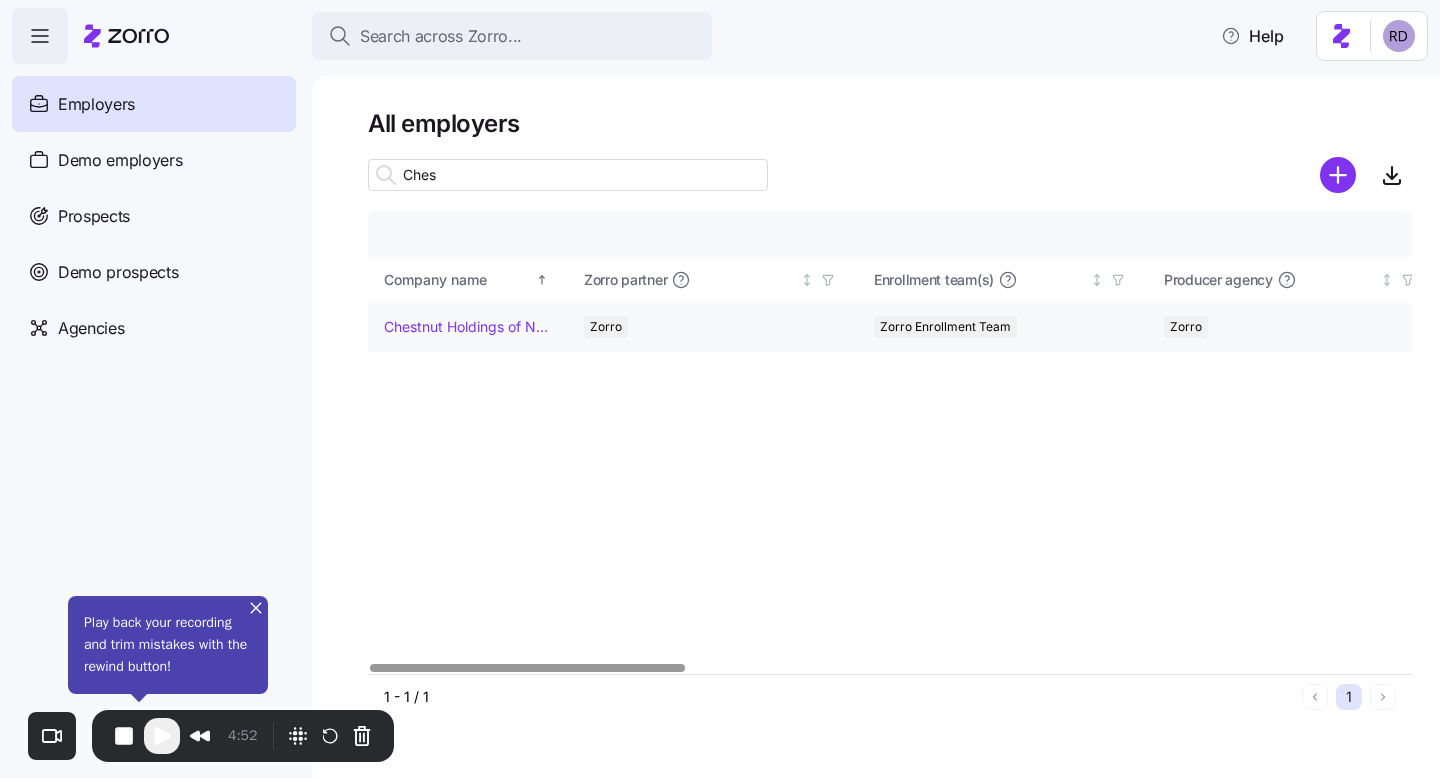 type on "Ches" 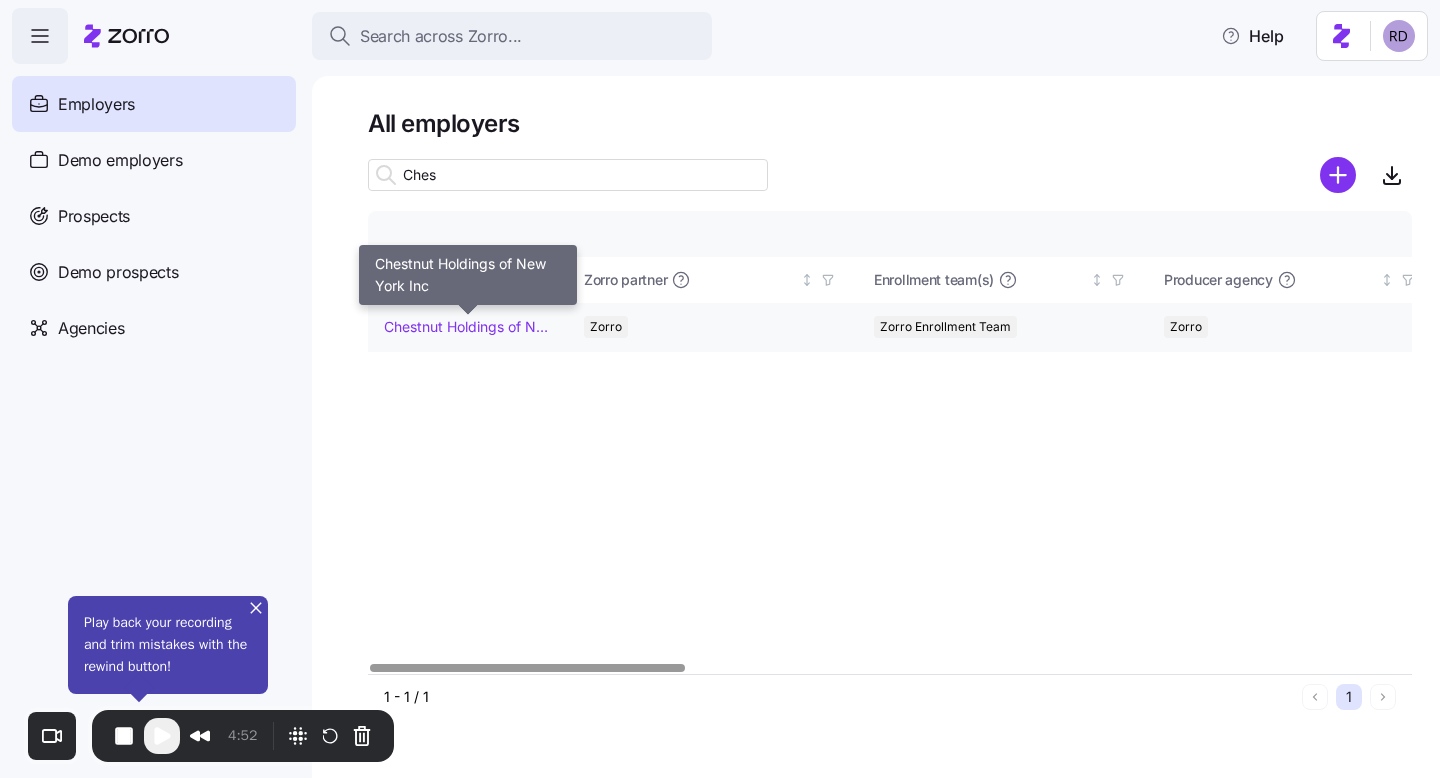 click on "Chestnut Holdings of New York Inc" at bounding box center (467, 327) 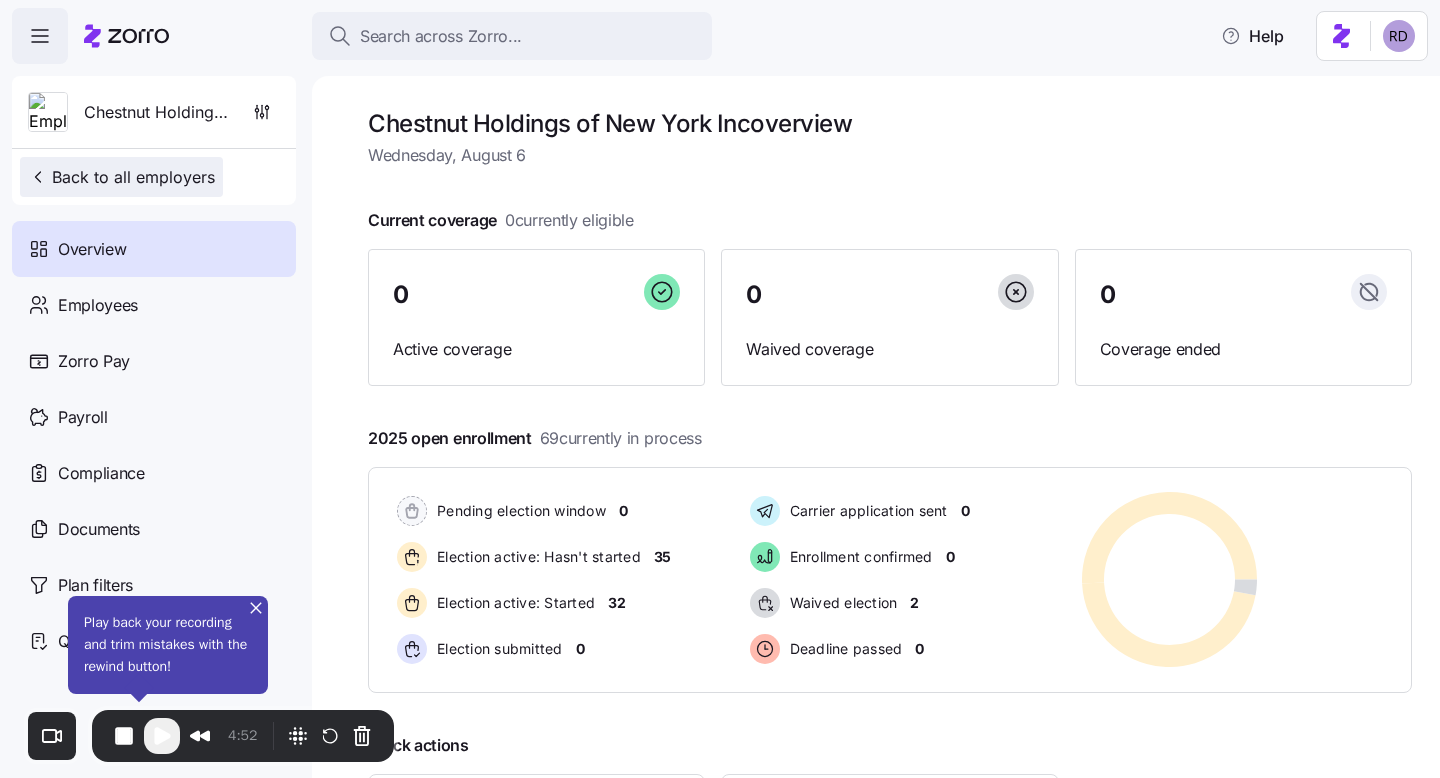 click on "Back to all employers" at bounding box center (121, 177) 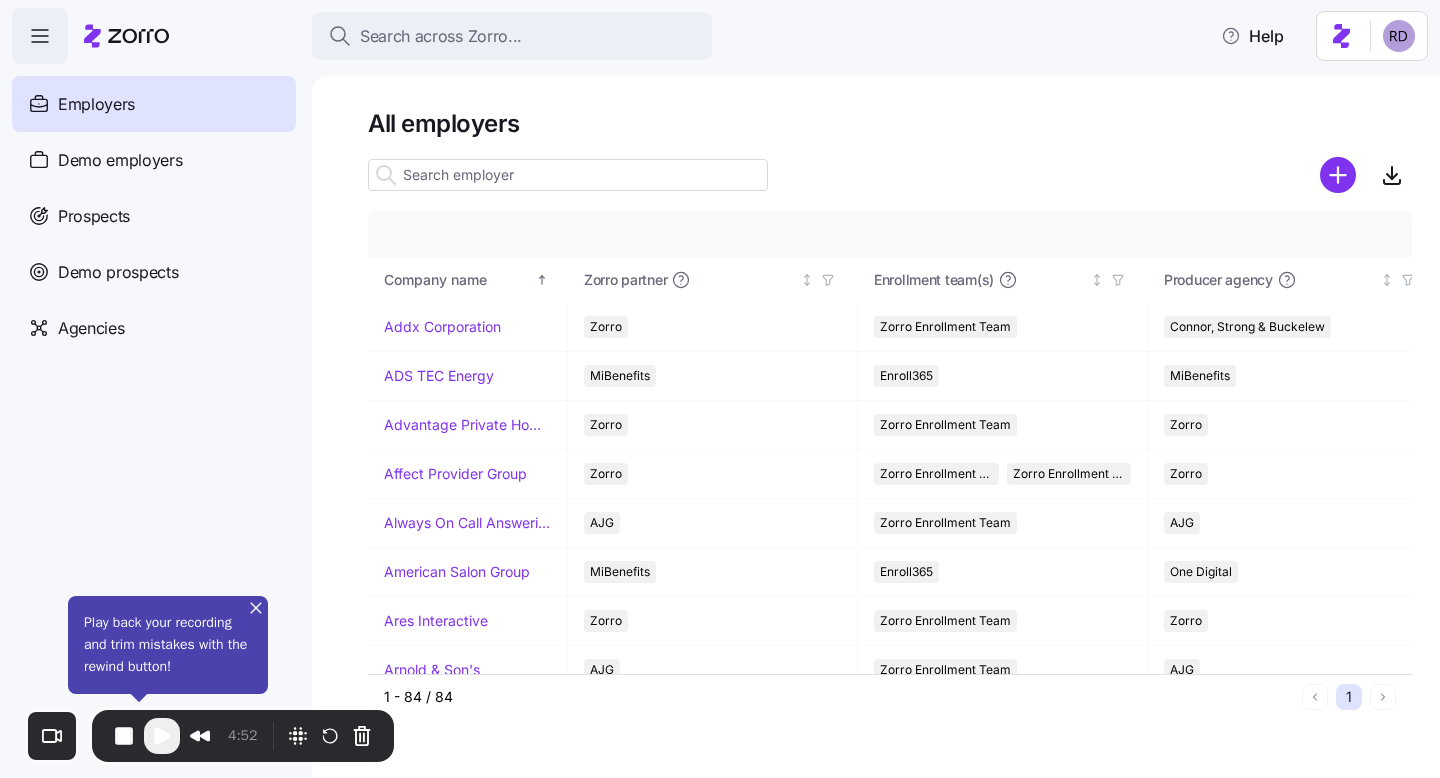 click at bounding box center [568, 175] 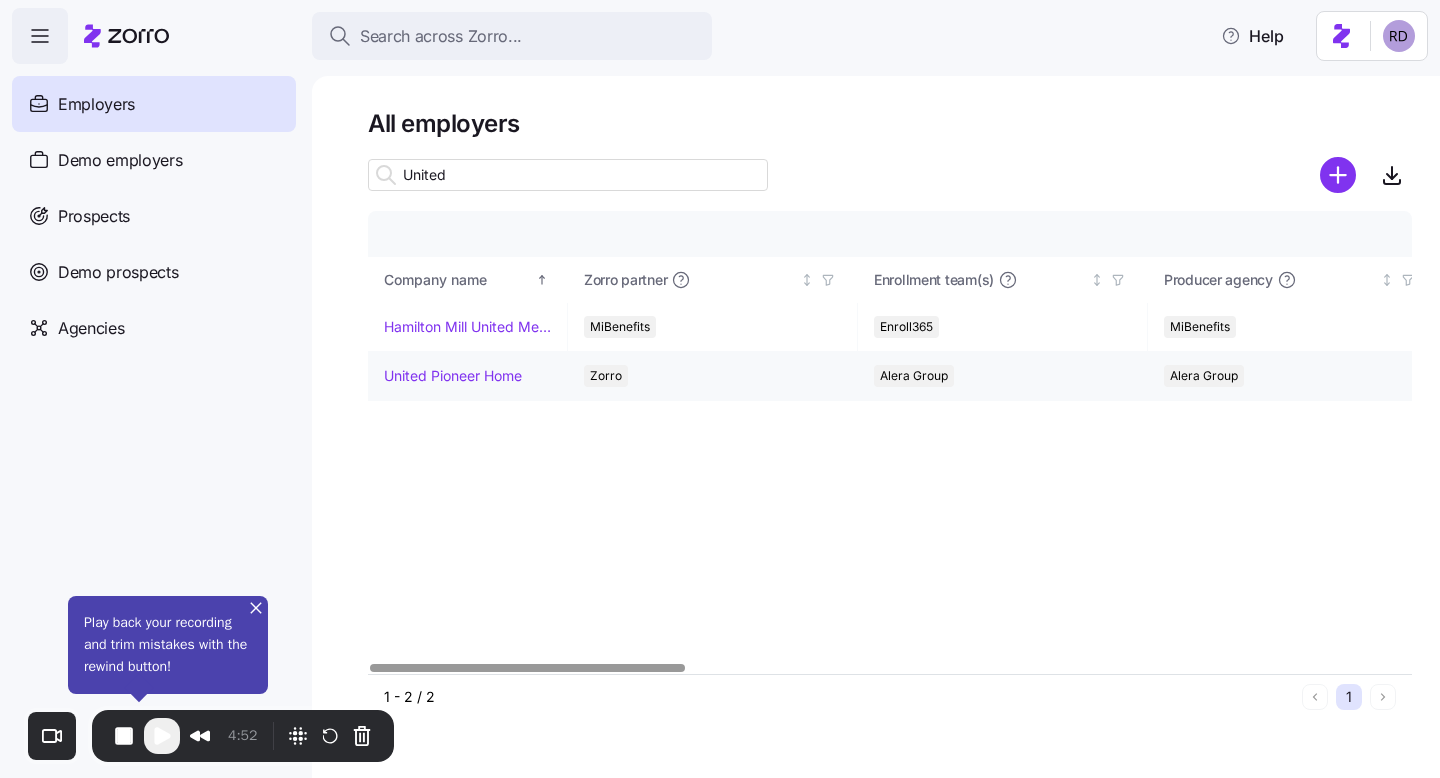 type on "United" 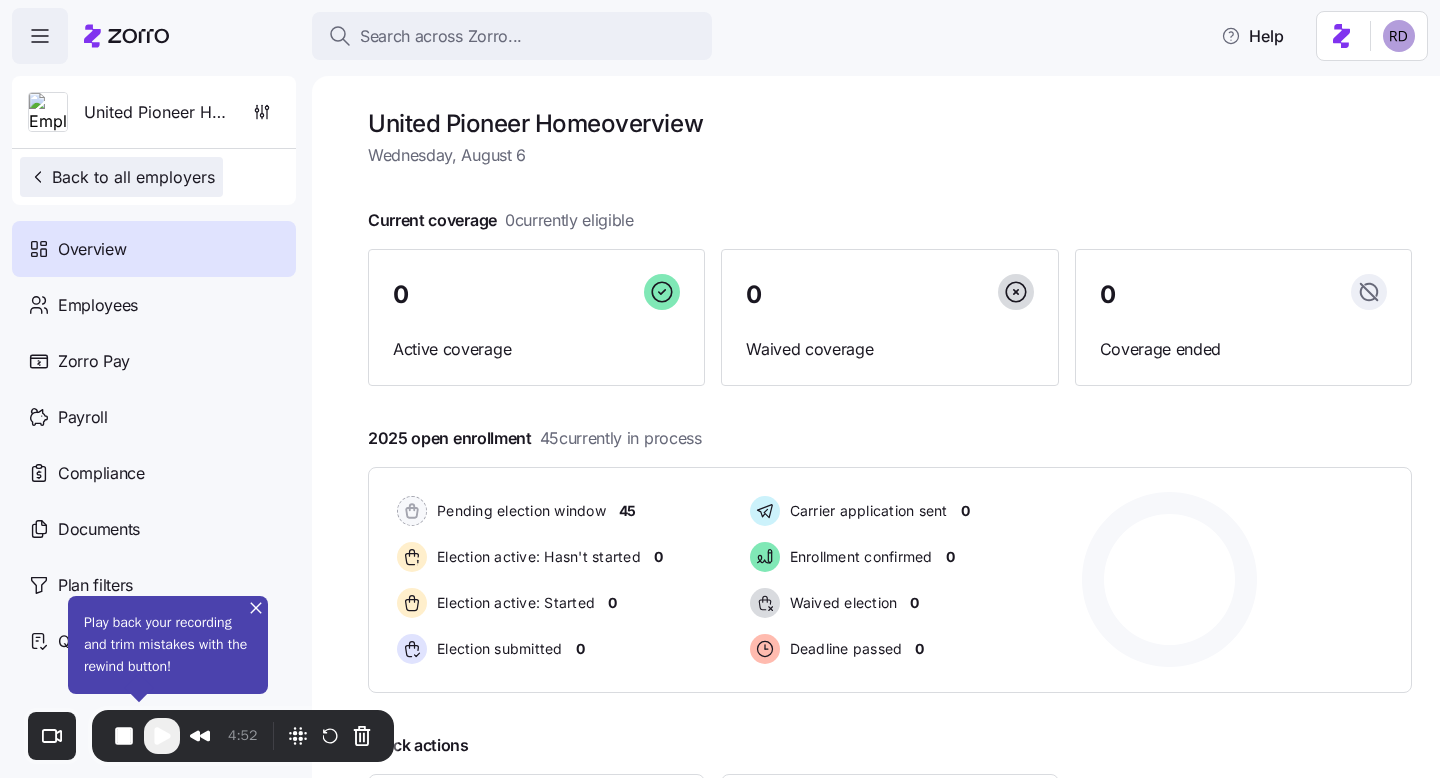 click on "Back to all employers" at bounding box center (121, 177) 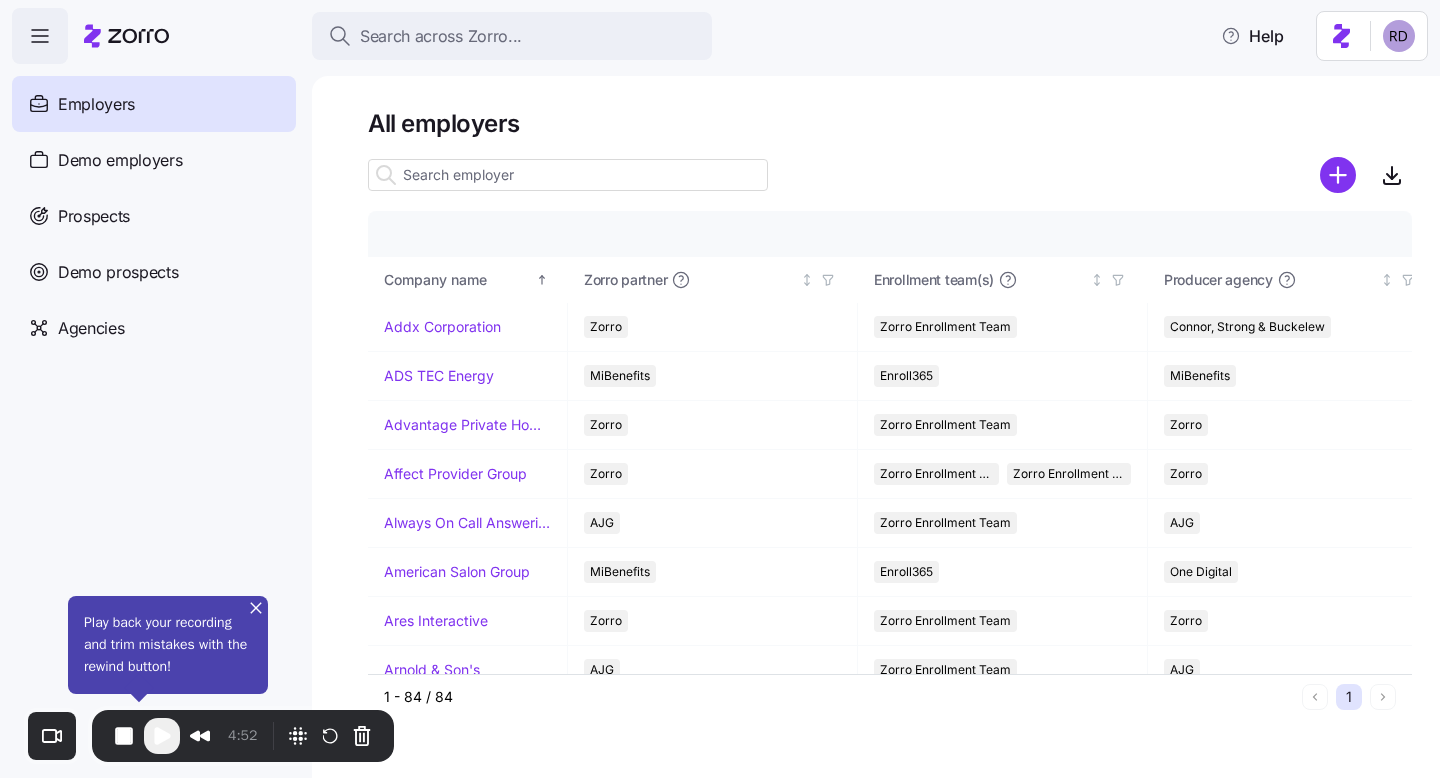 click at bounding box center [568, 175] 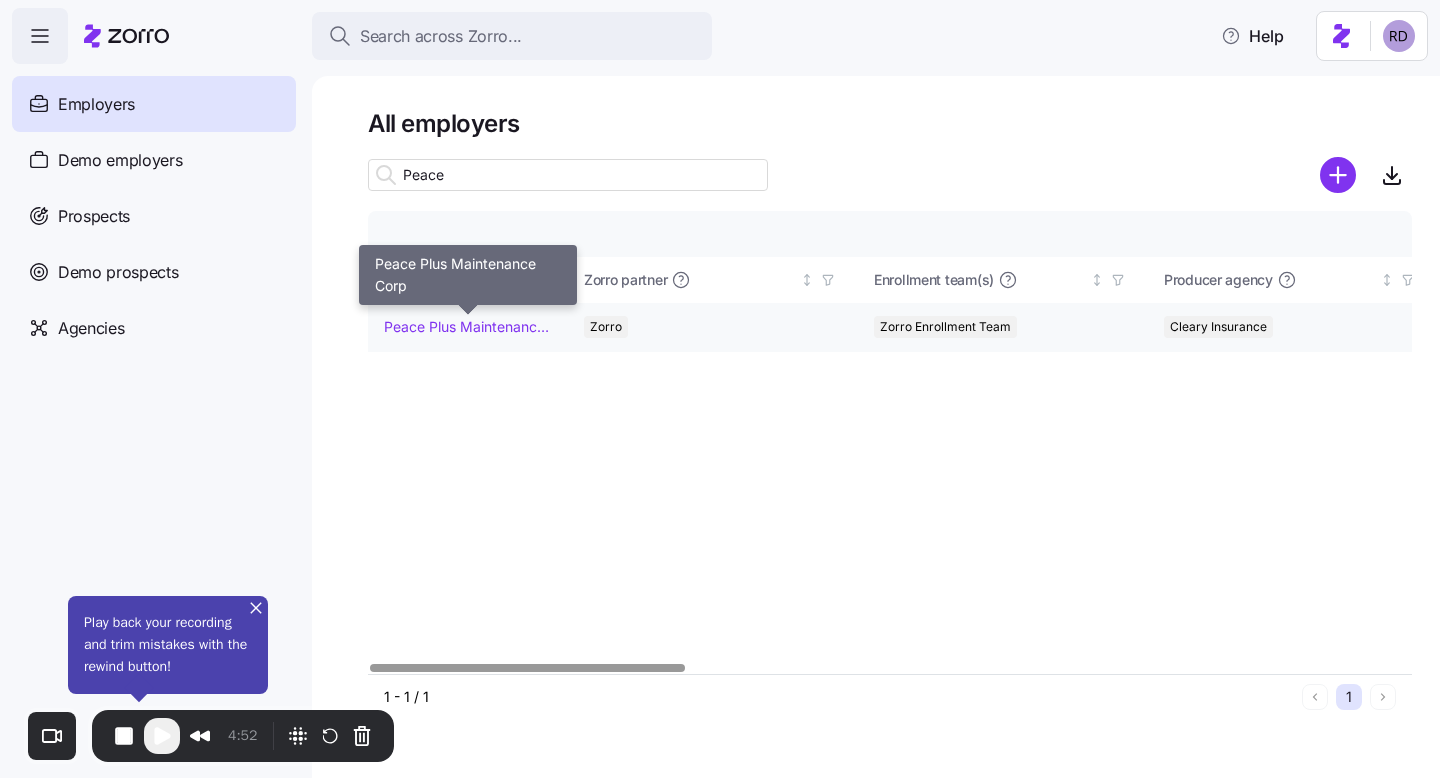 type on "Peace" 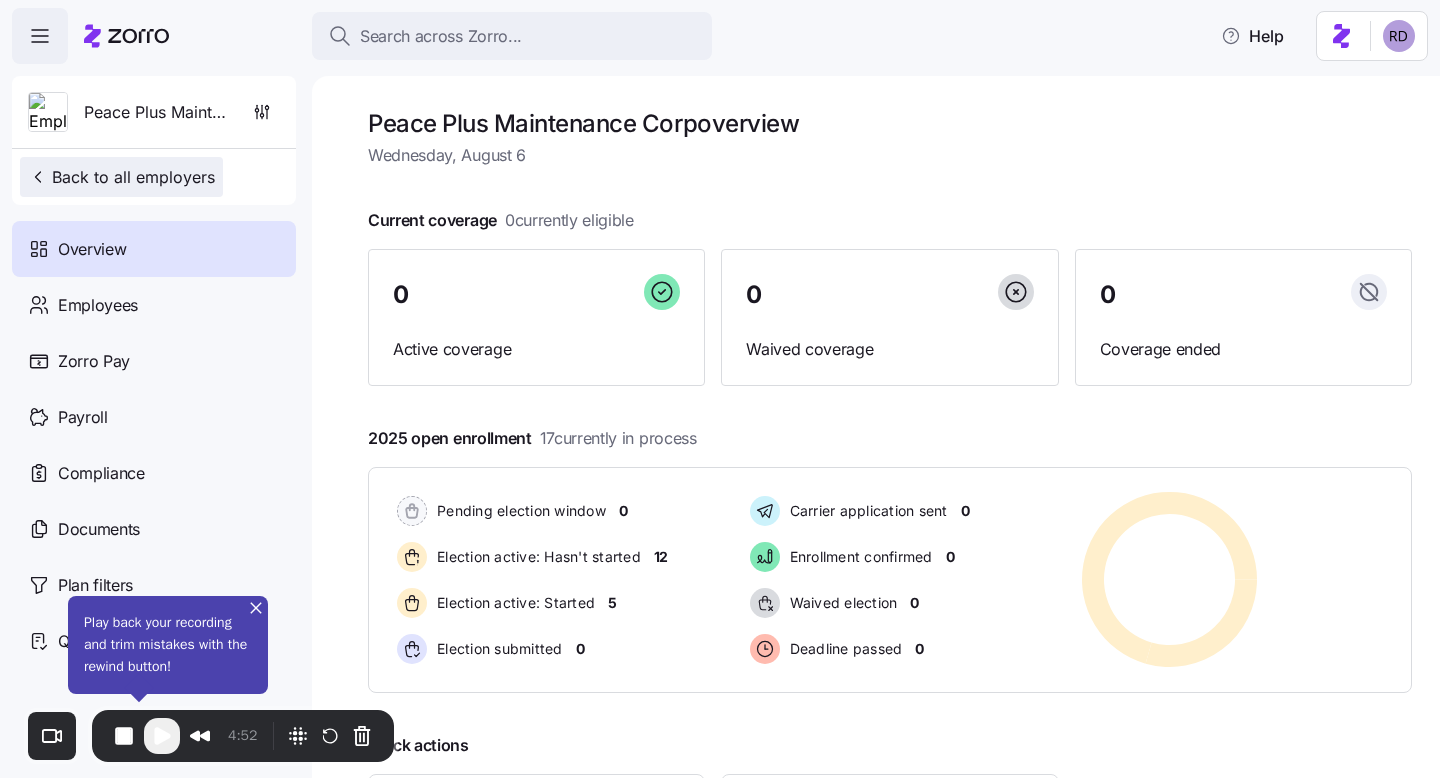 click on "Back to all employers" at bounding box center [121, 177] 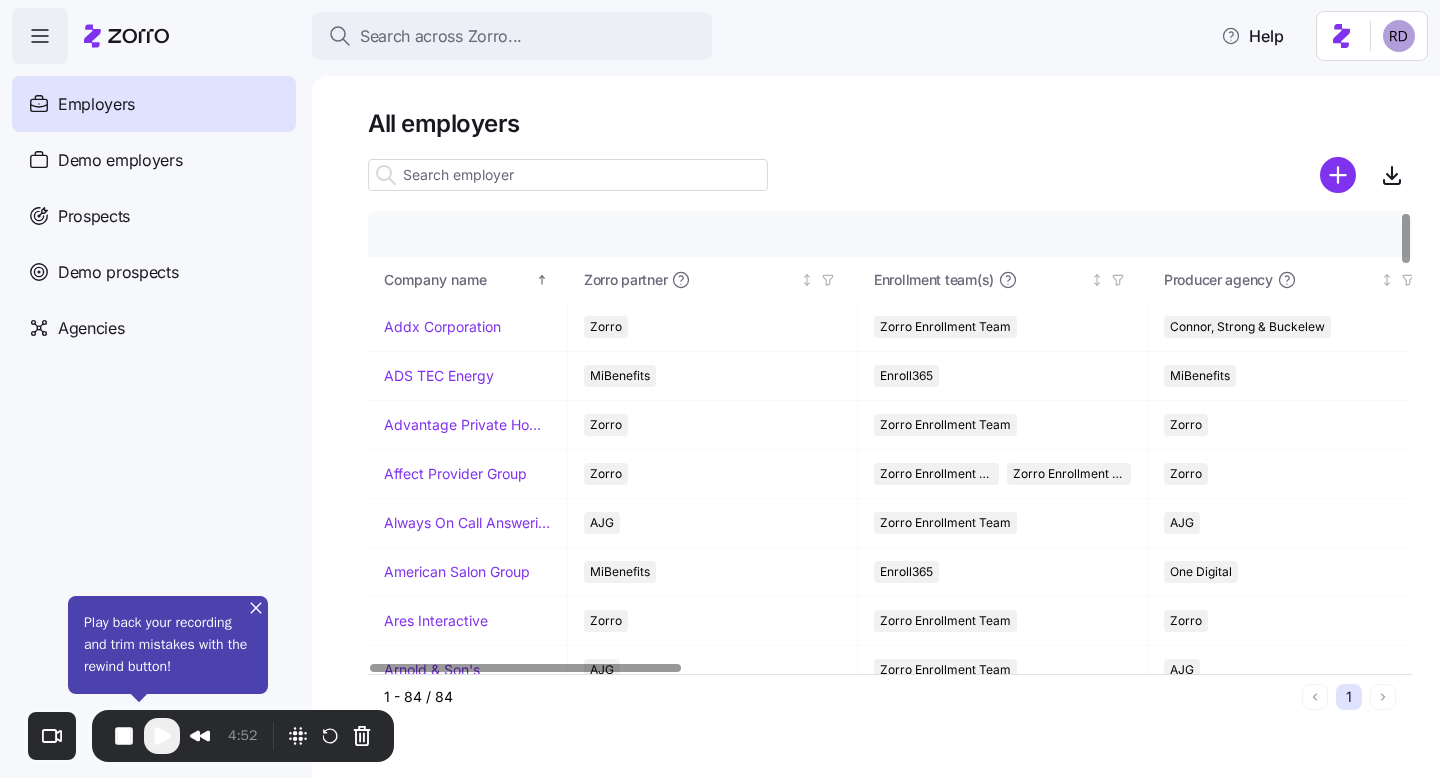 click at bounding box center [568, 175] 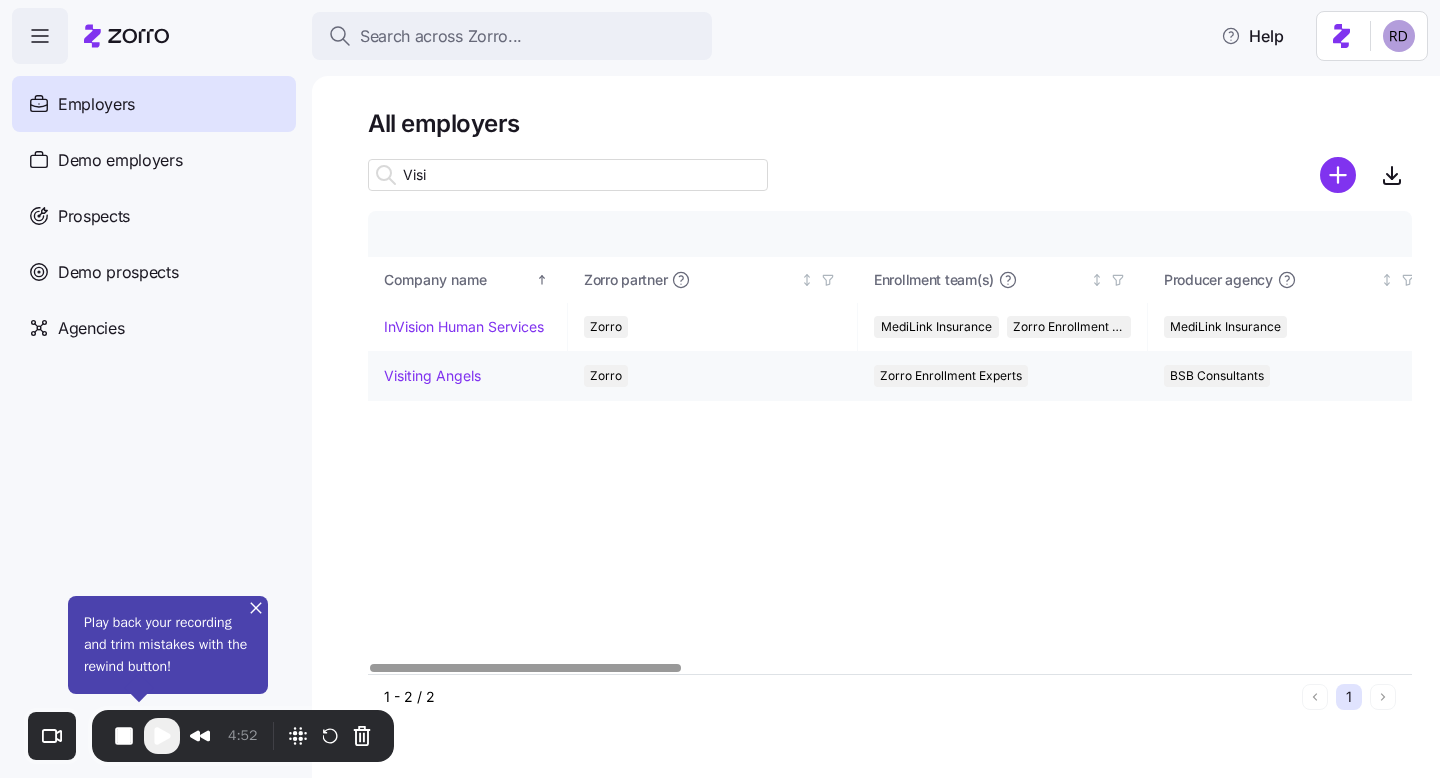 type on "Visi" 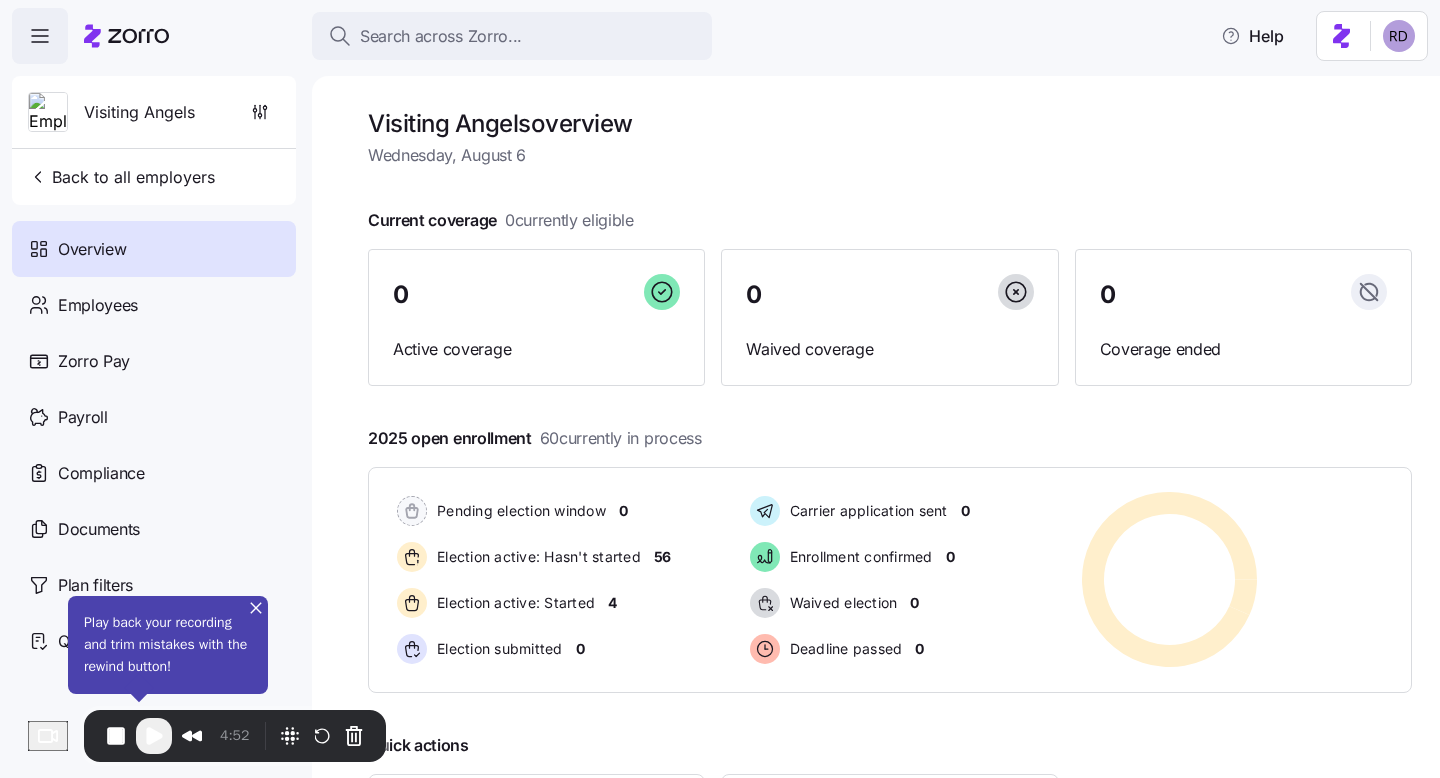 scroll, scrollTop: 35, scrollLeft: 0, axis: vertical 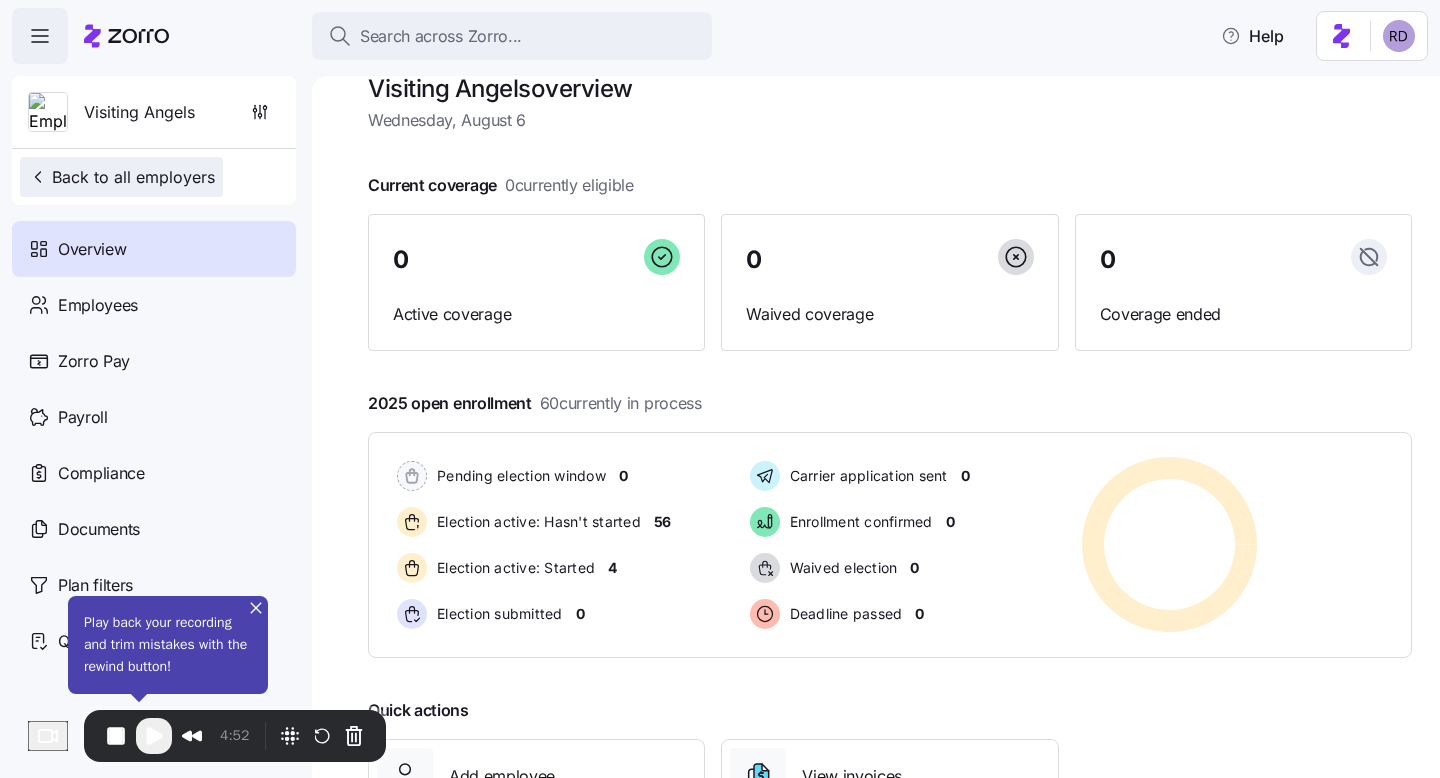 click on "Back to all employers" at bounding box center [121, 177] 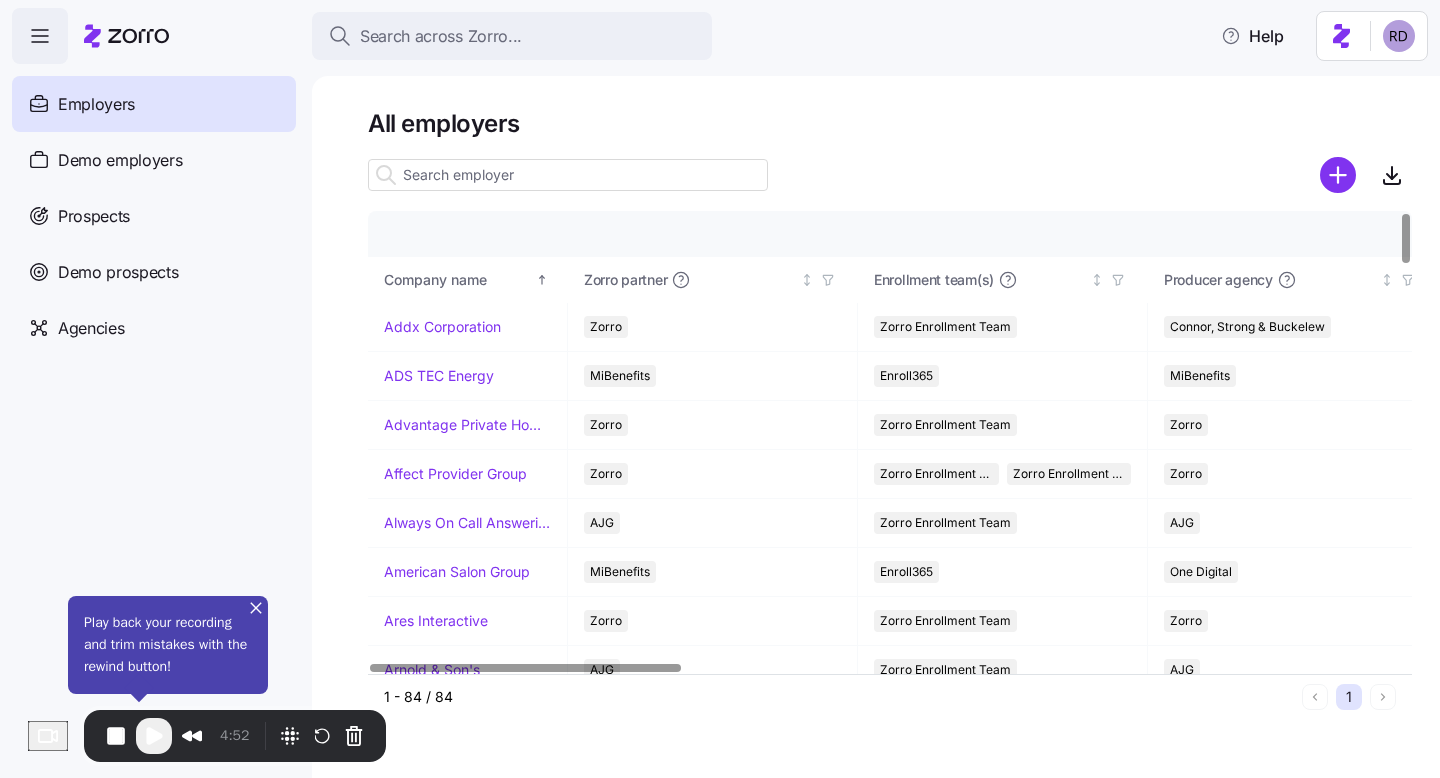 click at bounding box center (568, 175) 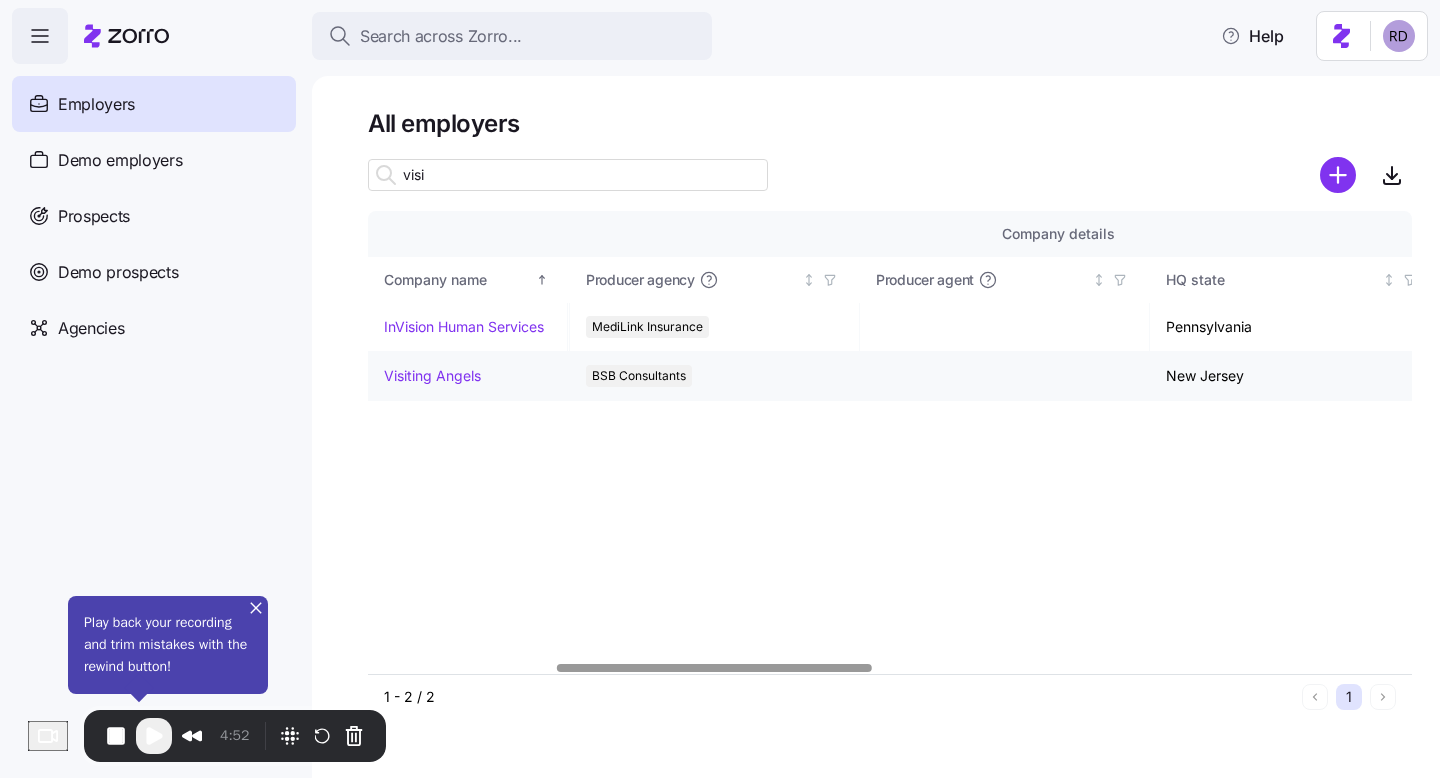 scroll, scrollTop: 0, scrollLeft: 281, axis: horizontal 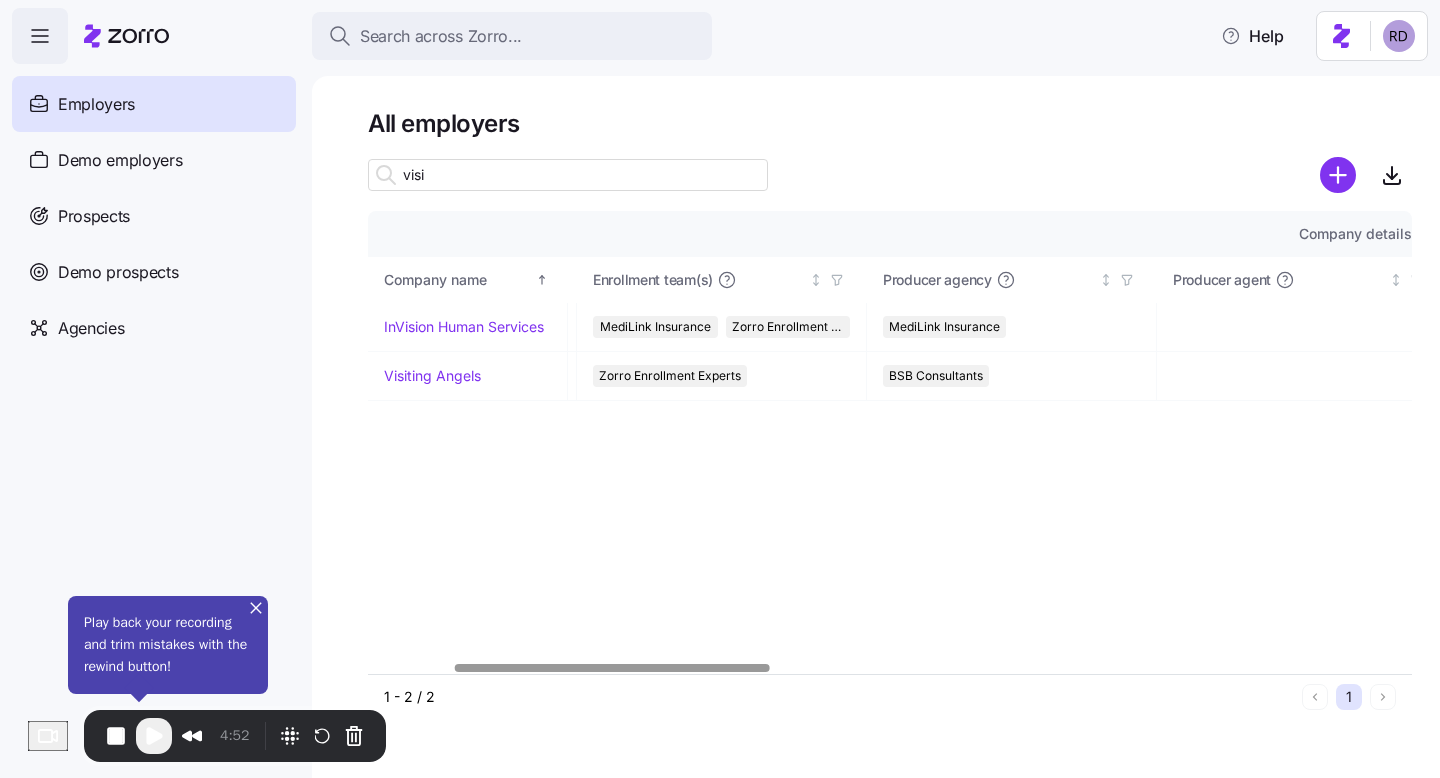 click on "visi" at bounding box center (568, 175) 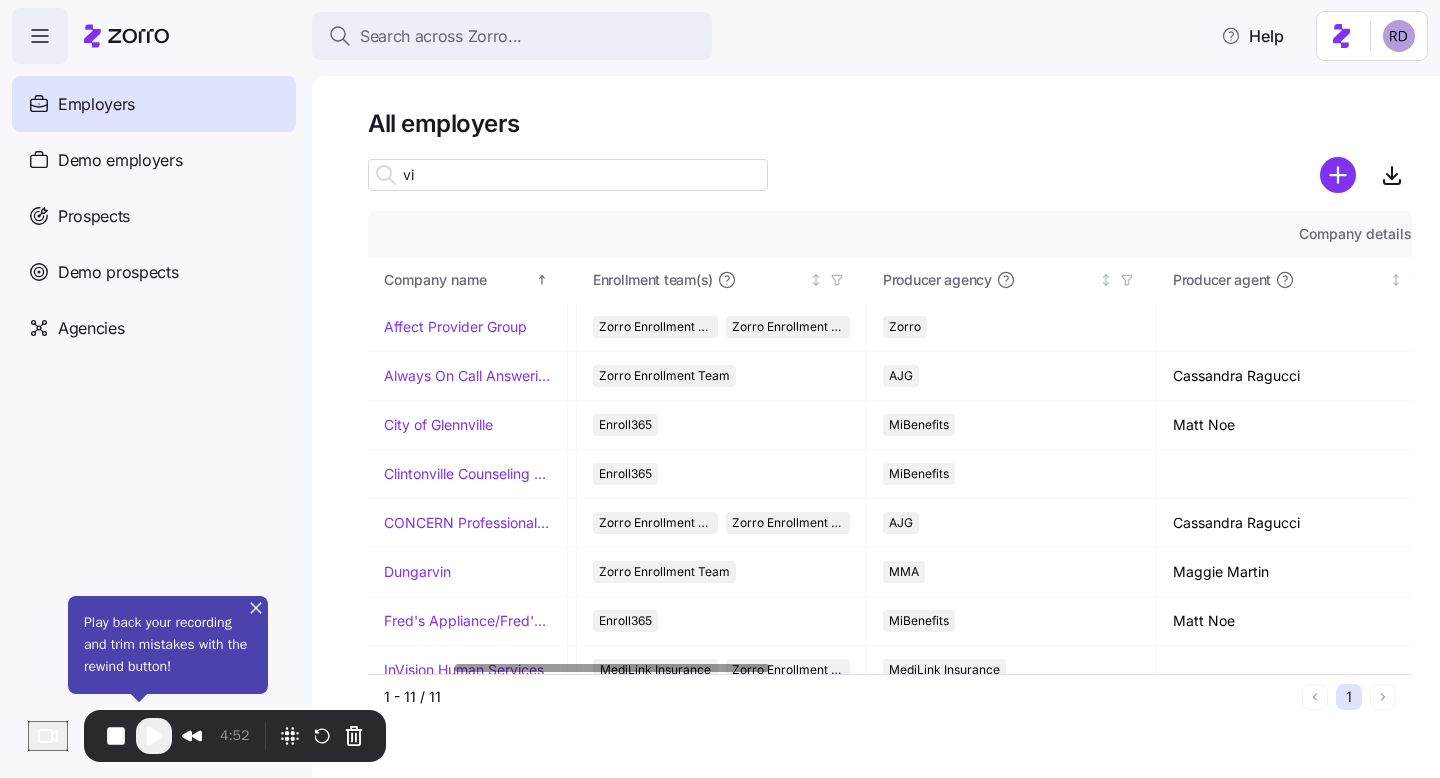 type on "v" 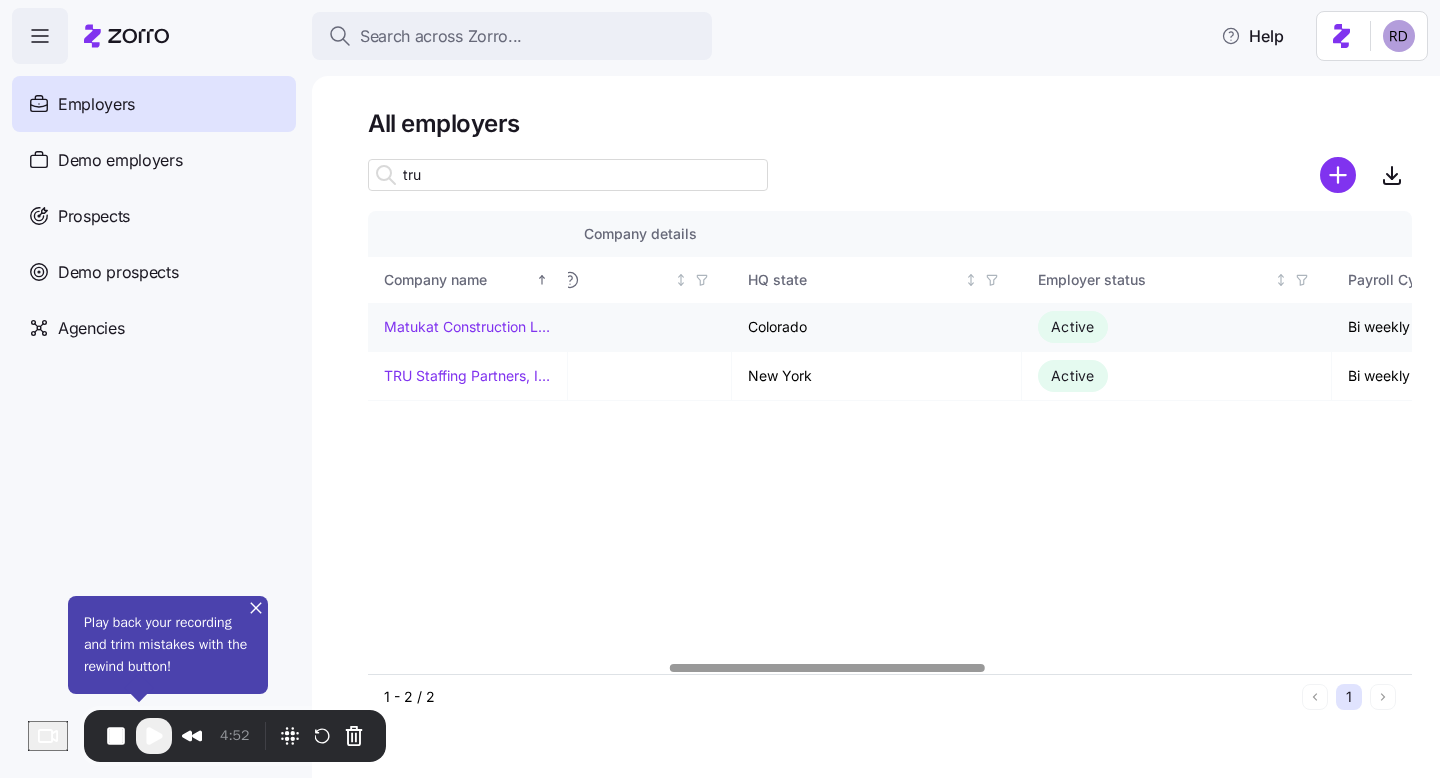 scroll, scrollTop: 0, scrollLeft: 419, axis: horizontal 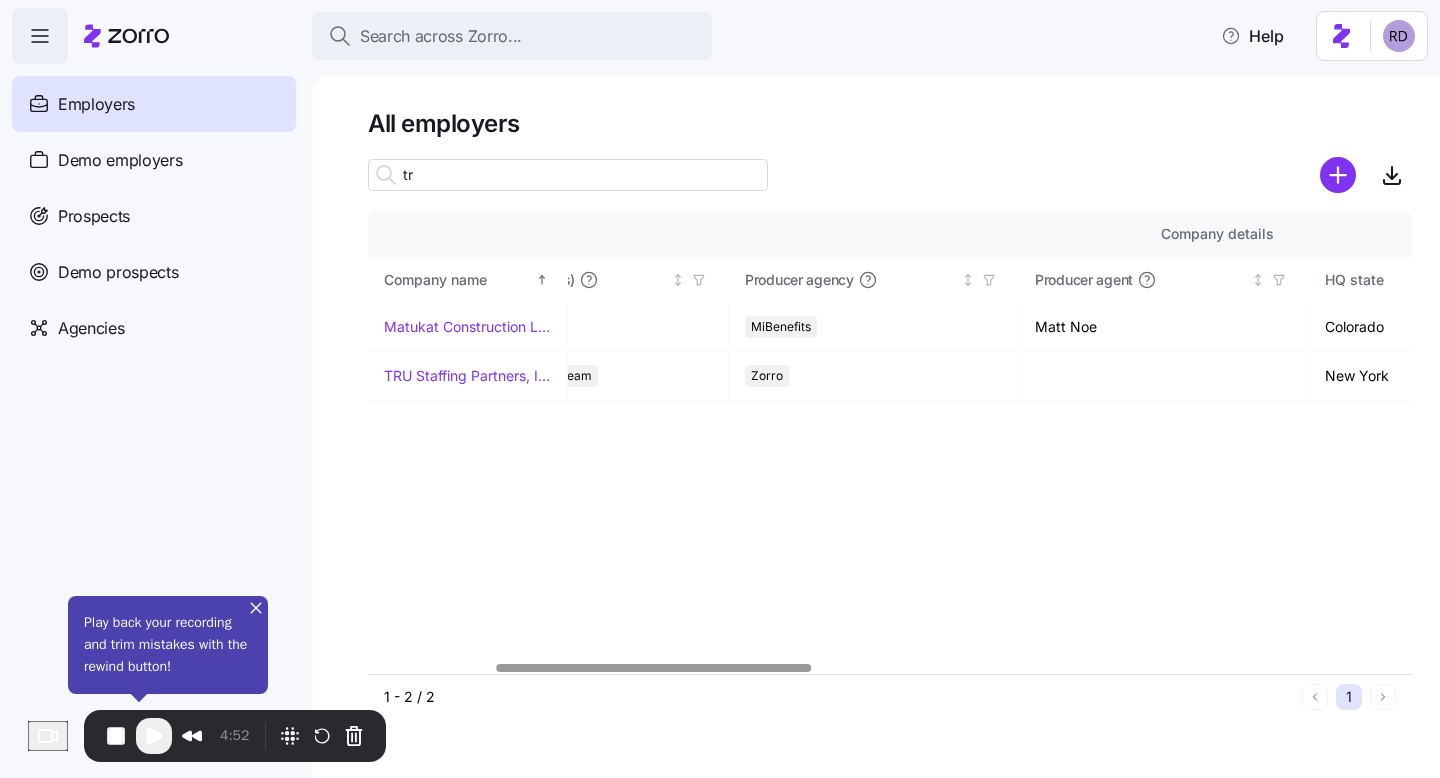 type on "t" 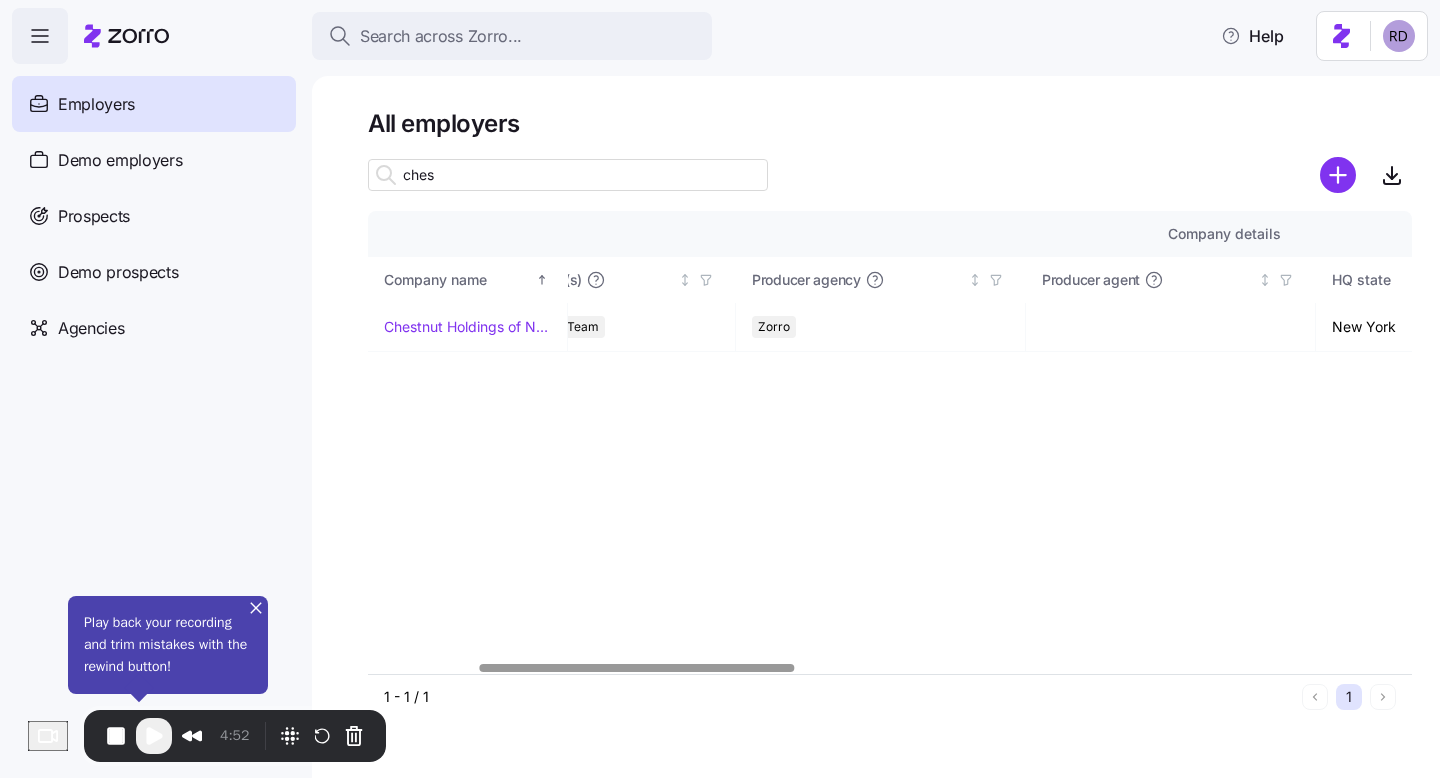 scroll, scrollTop: 0, scrollLeft: 275, axis: horizontal 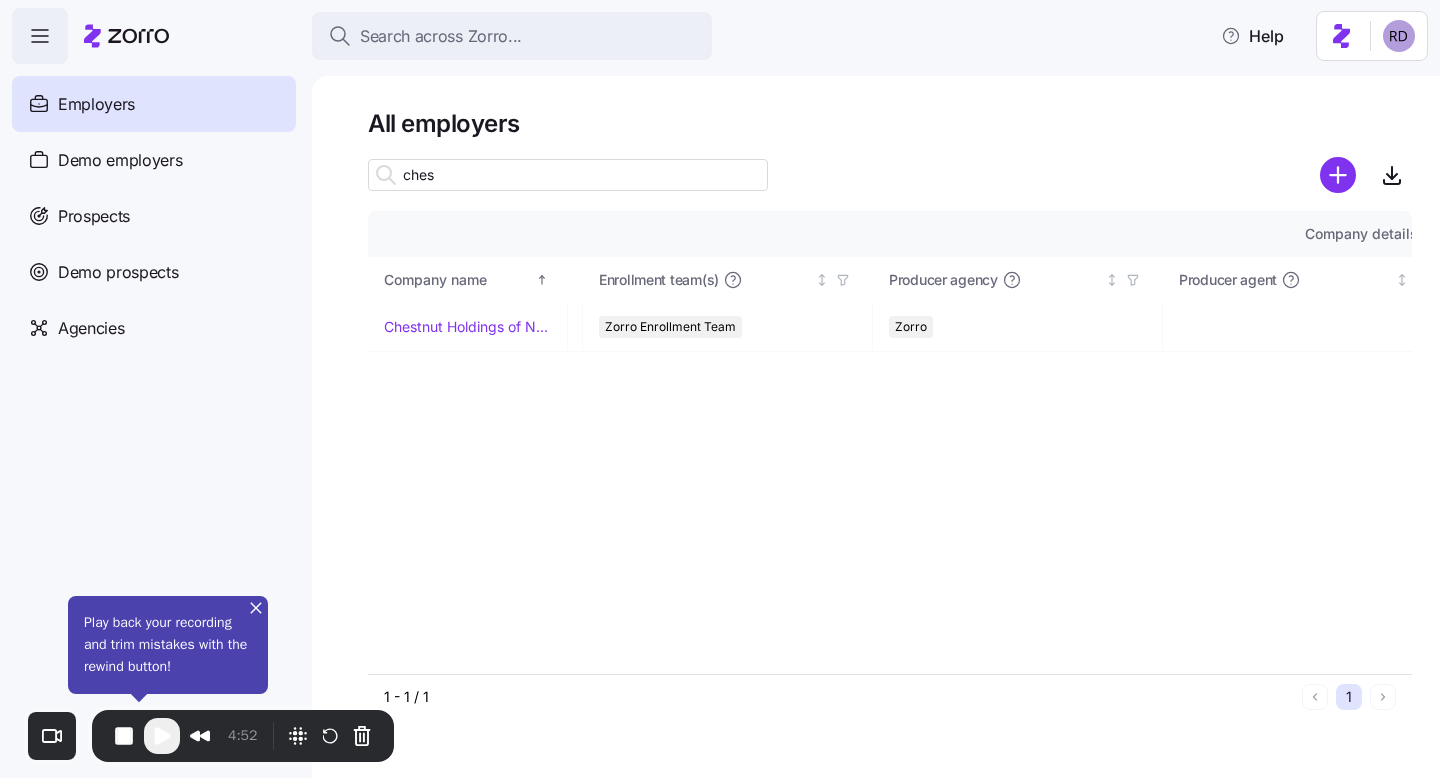 click on "ches" at bounding box center (568, 175) 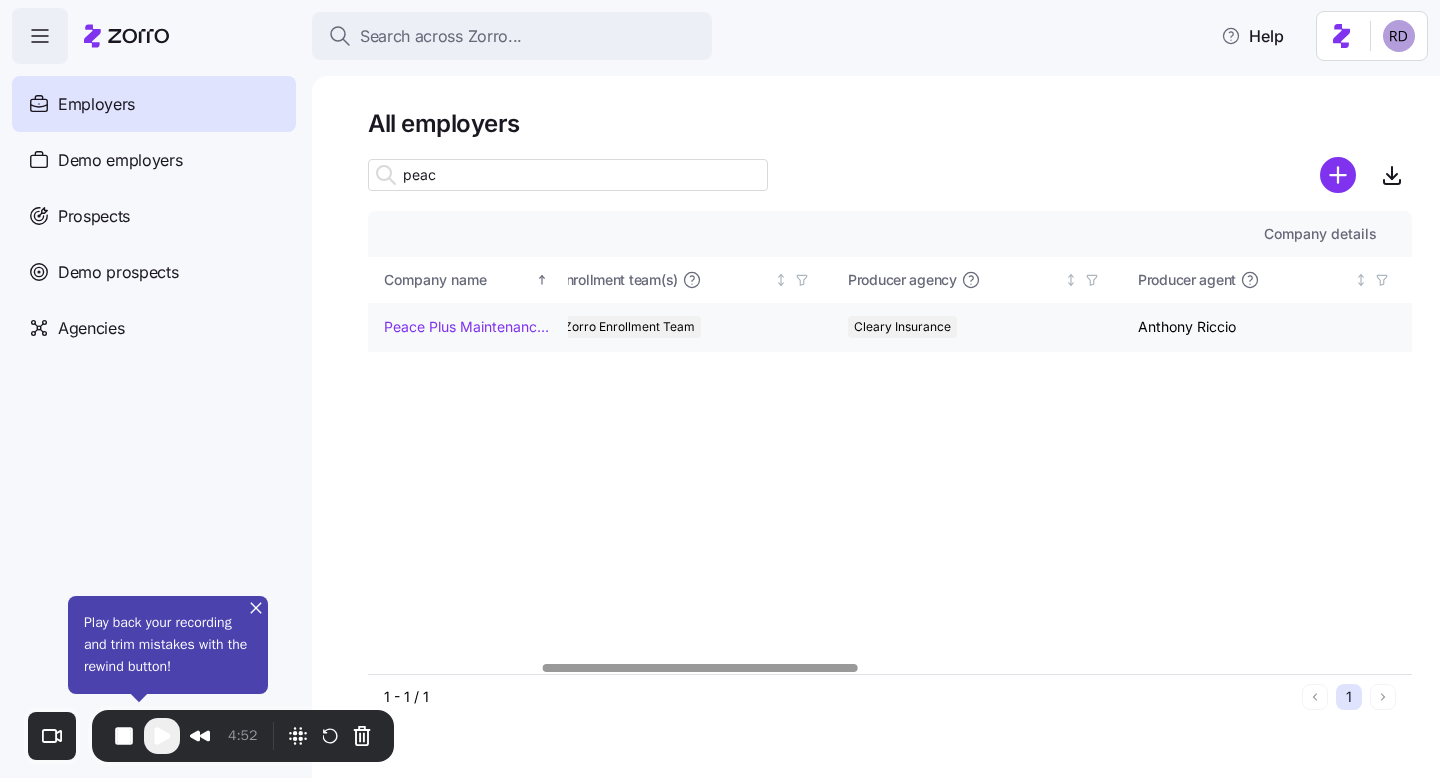 scroll, scrollTop: 0, scrollLeft: 148, axis: horizontal 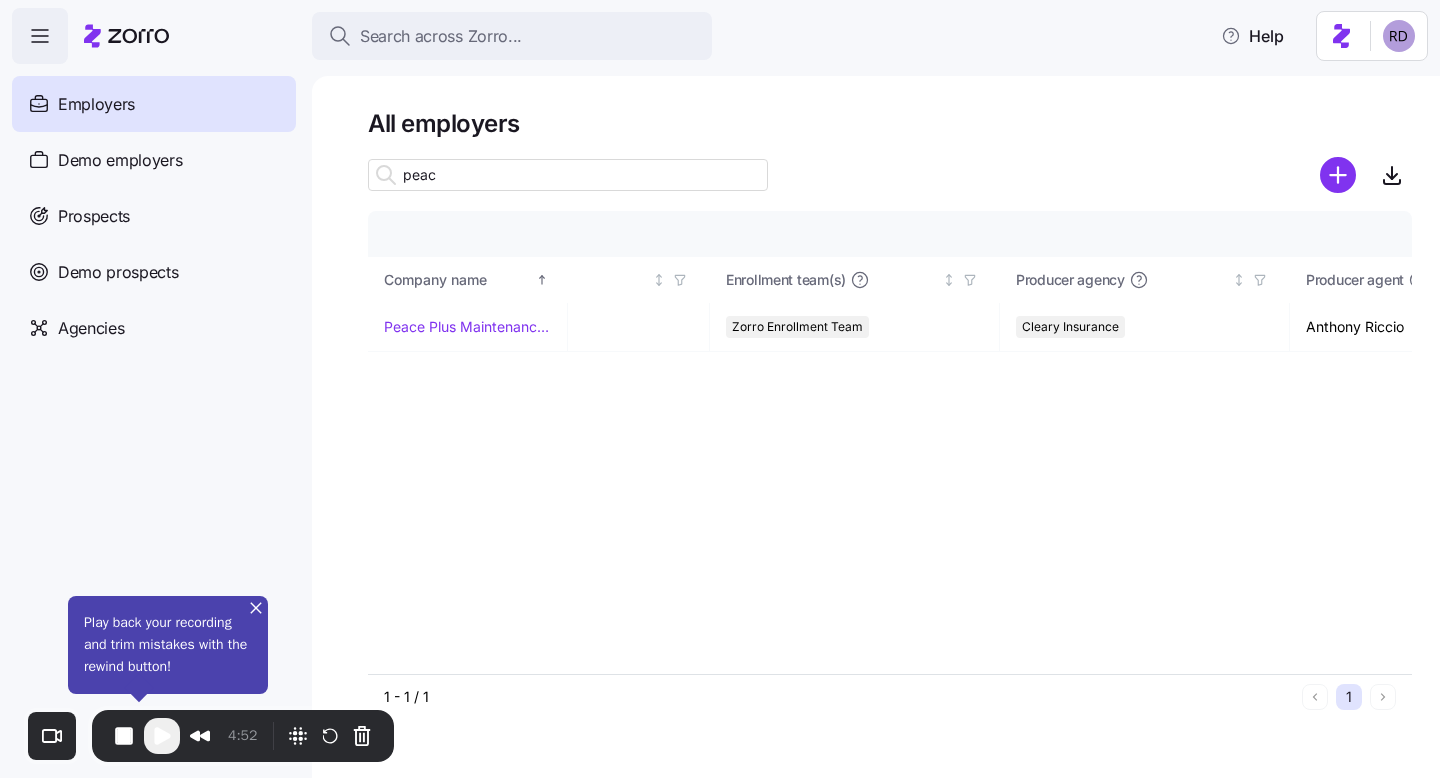 click on "peac" at bounding box center (568, 175) 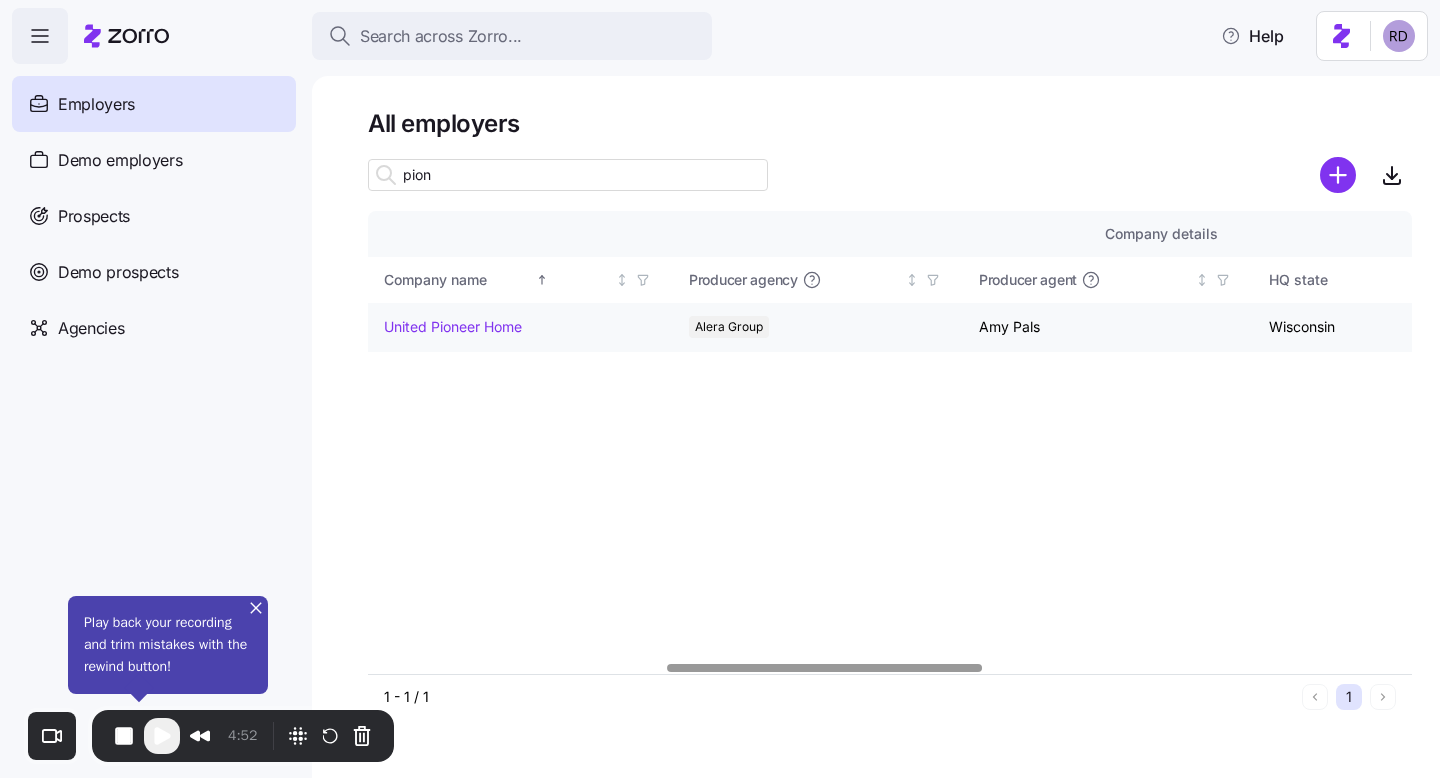 scroll, scrollTop: 0, scrollLeft: 191, axis: horizontal 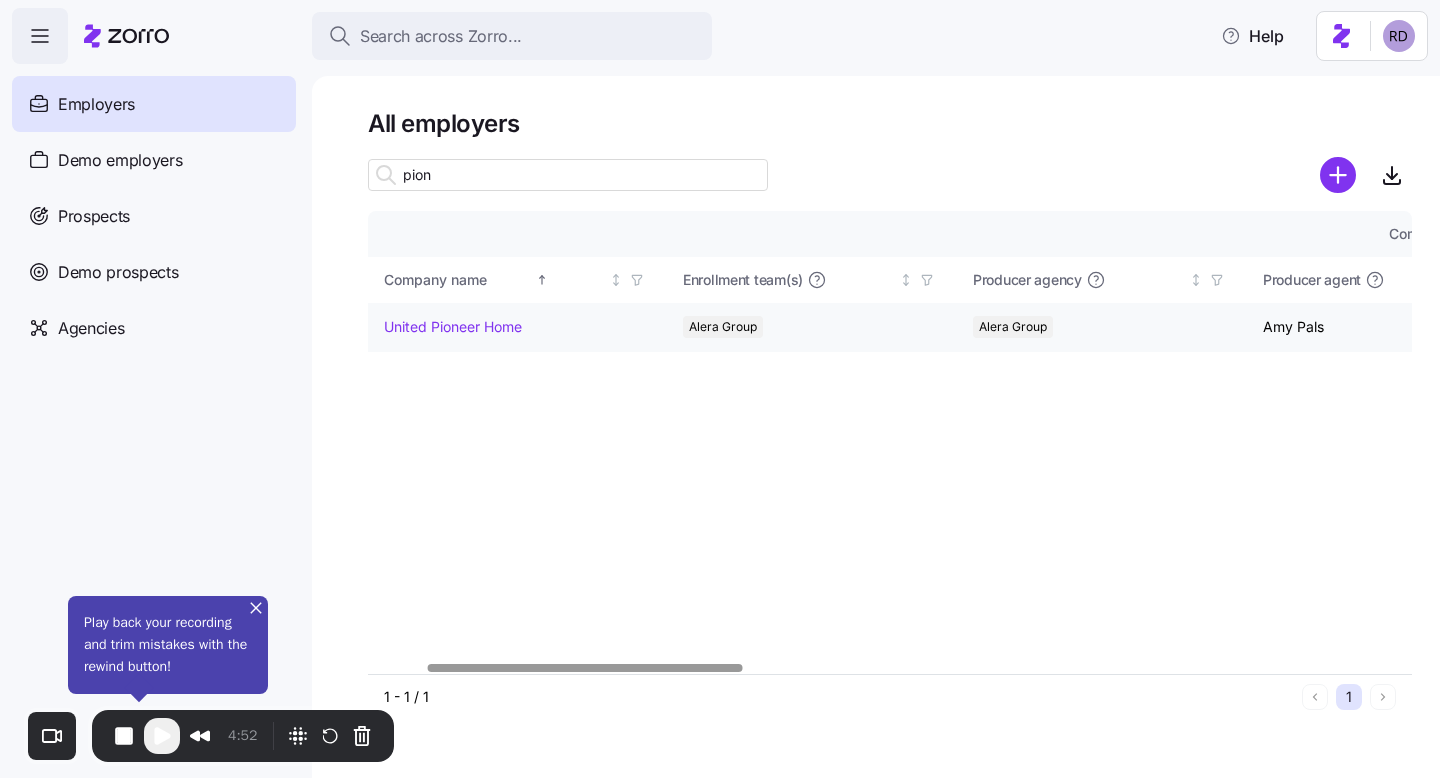 type on "pion" 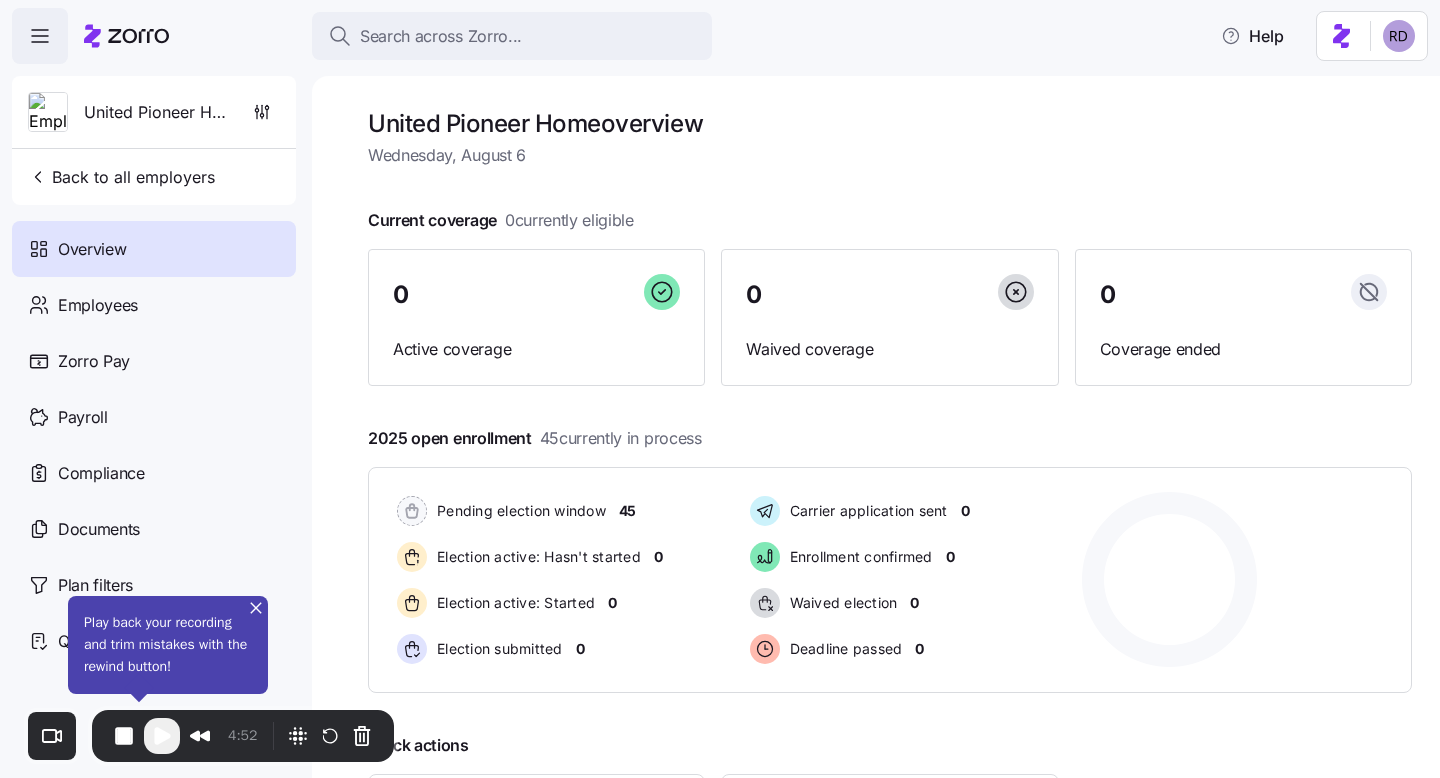 click on "United Pioneer Home Back to all employers" at bounding box center [154, 140] 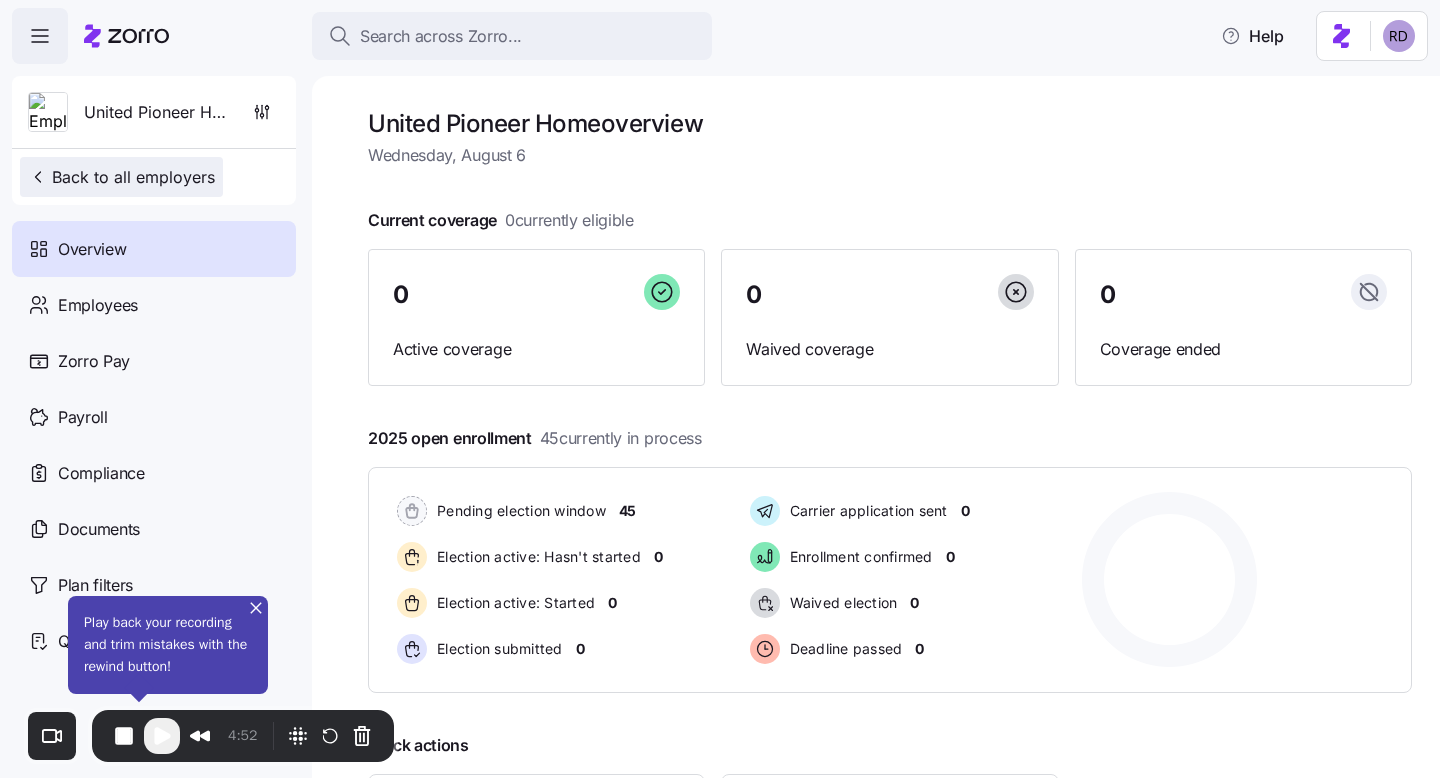 click on "Back to all employers" at bounding box center [121, 177] 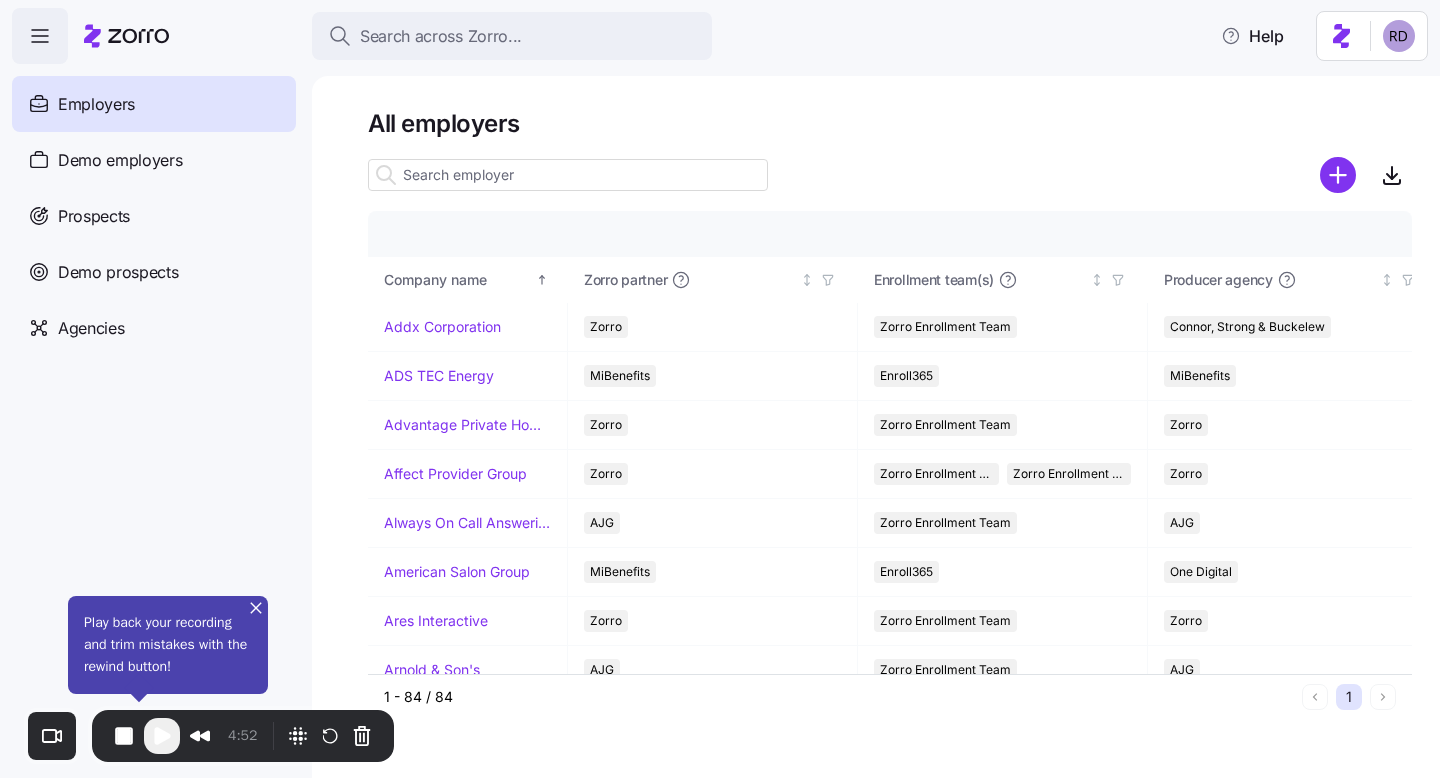 click at bounding box center (568, 175) 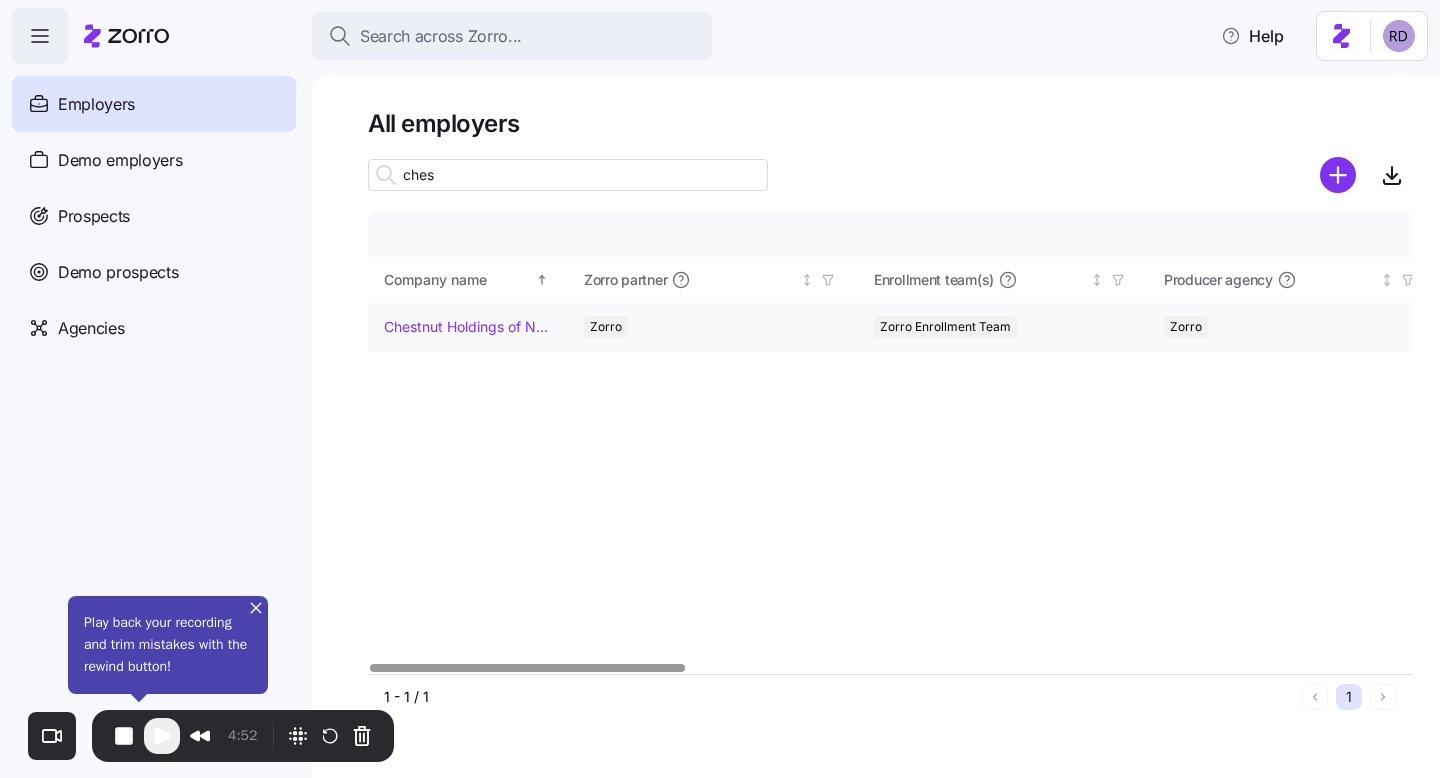 type on "ches" 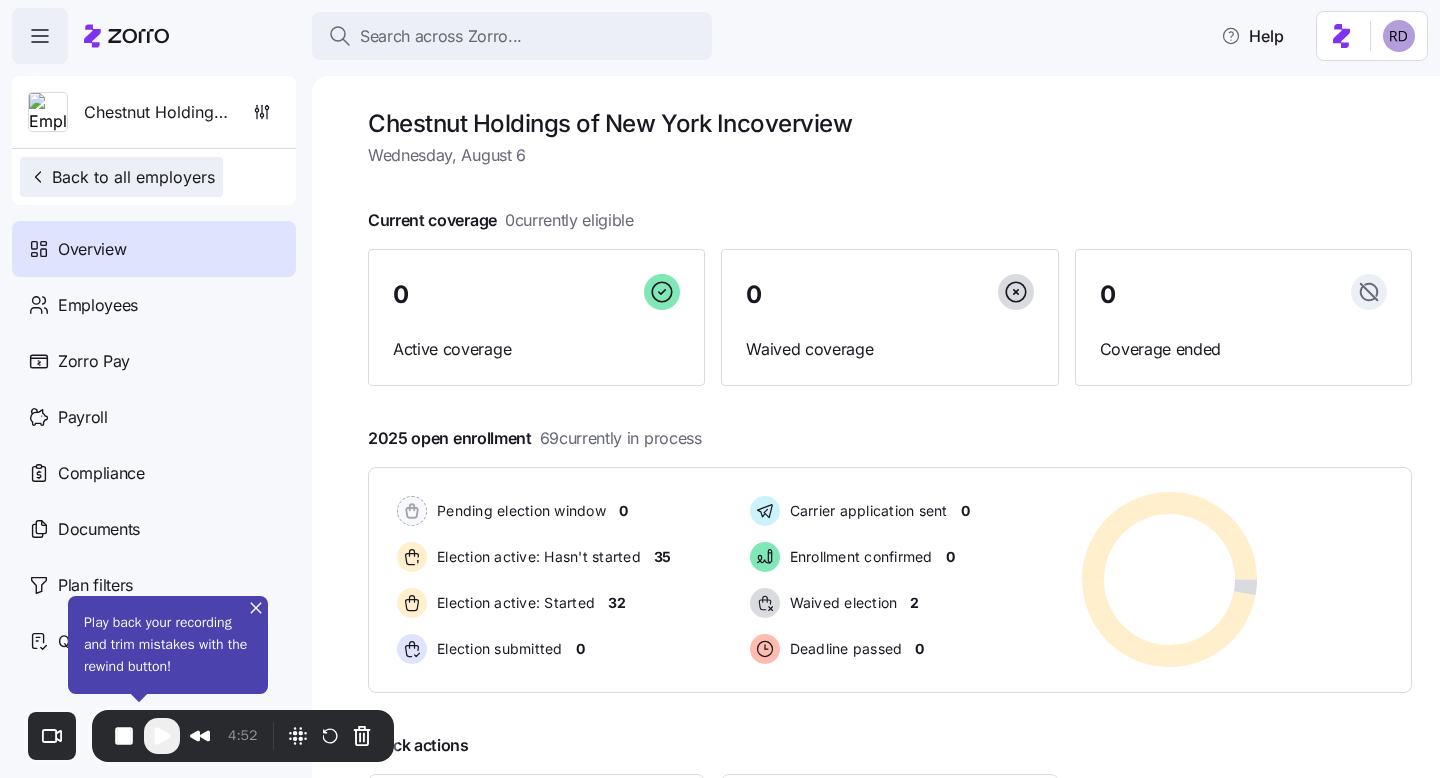 click on "Back to all employers" at bounding box center [121, 177] 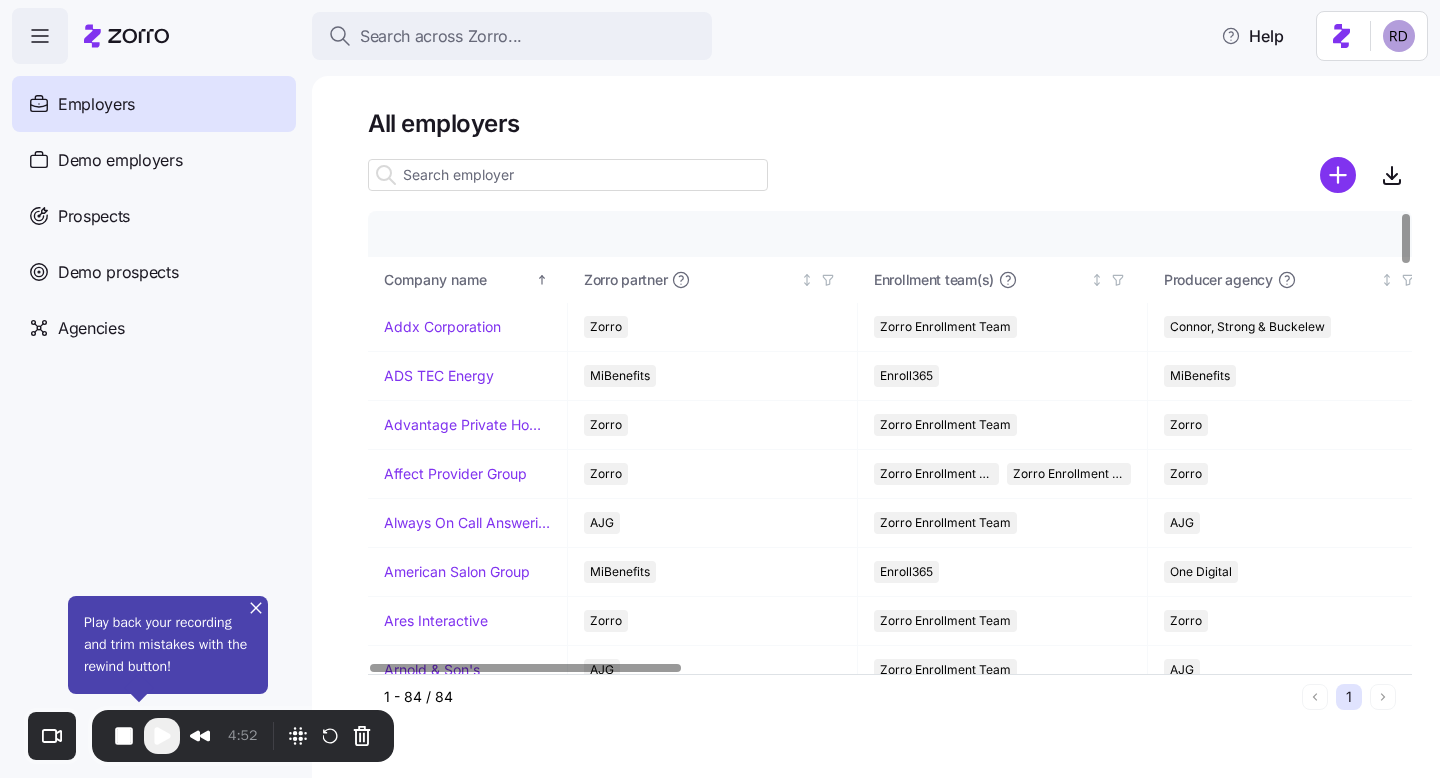 click at bounding box center [568, 175] 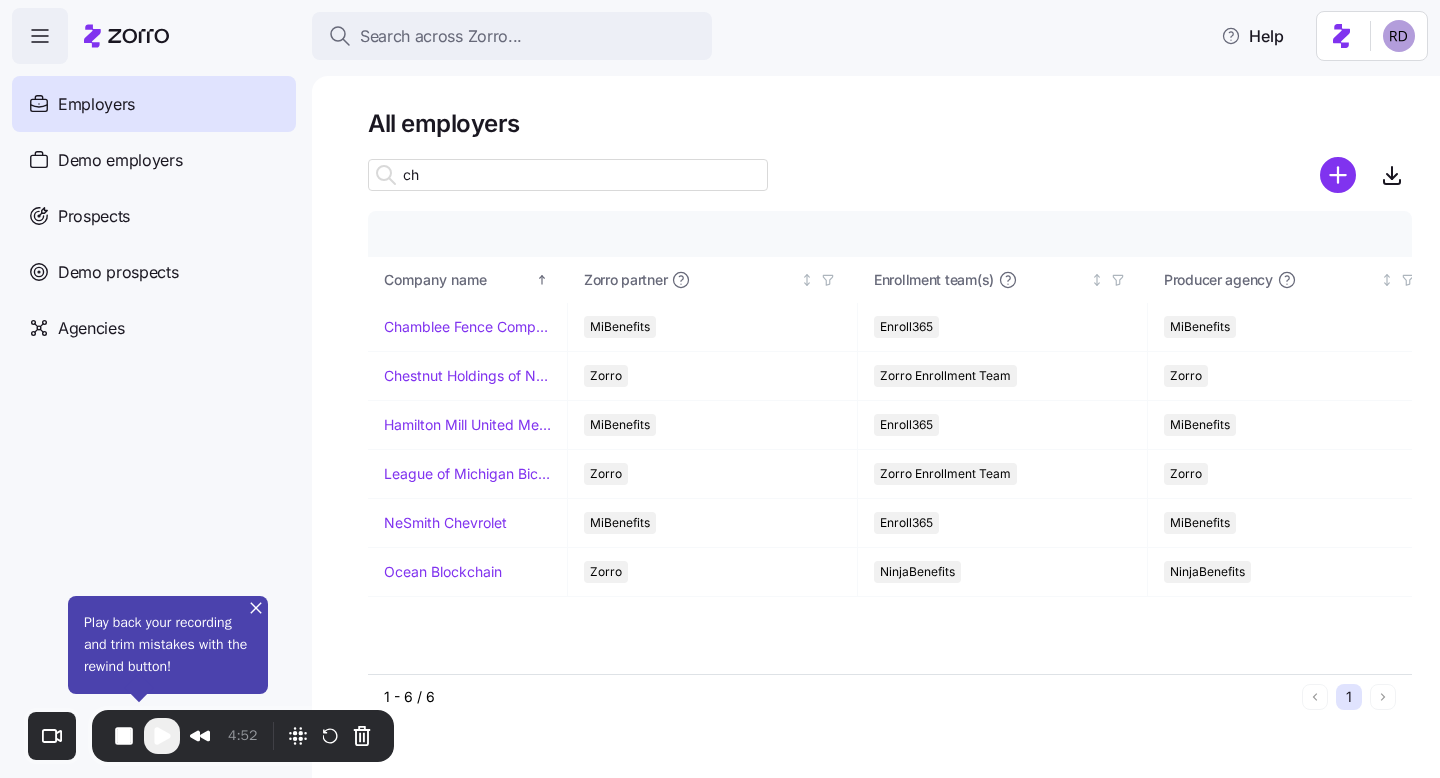 type on "c" 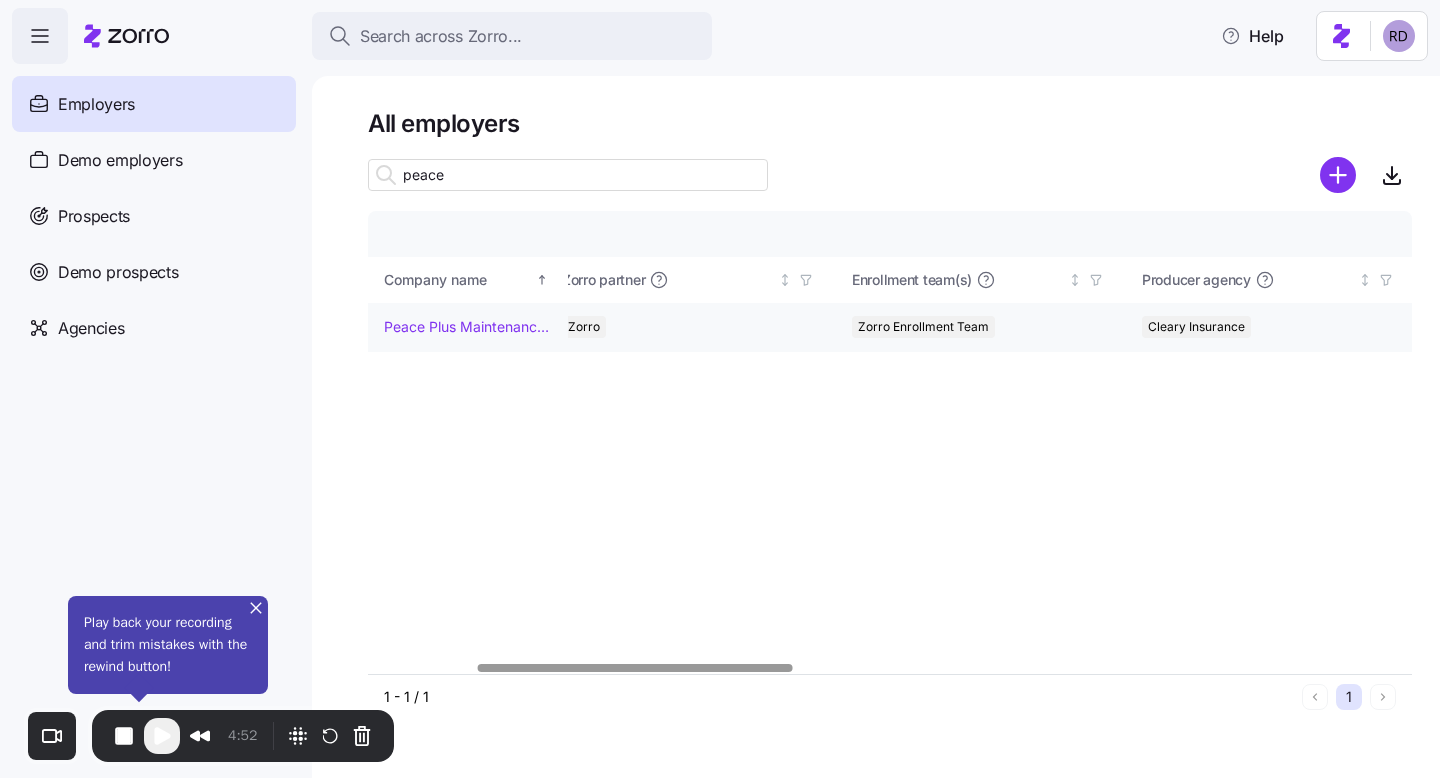 scroll, scrollTop: 0, scrollLeft: 0, axis: both 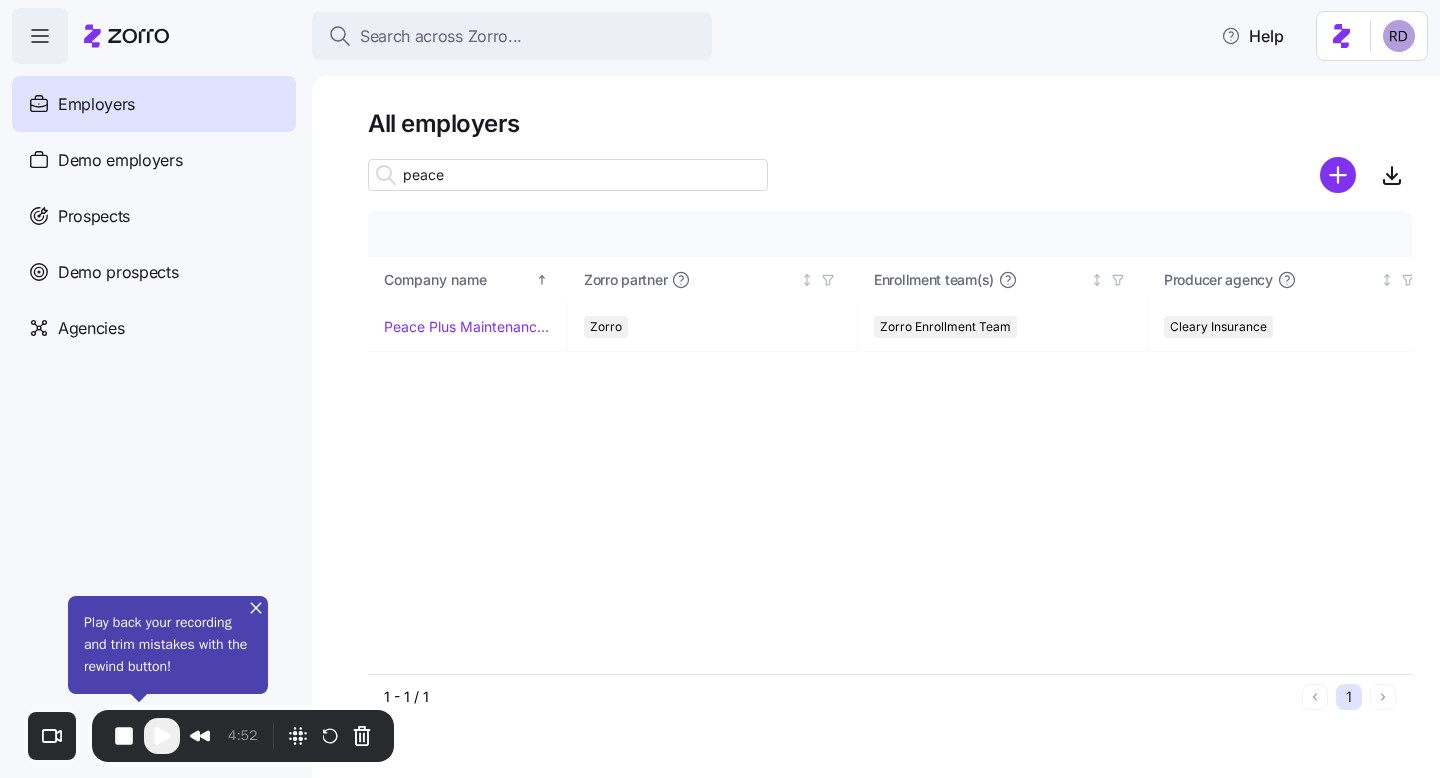 click on "peace" at bounding box center (568, 175) 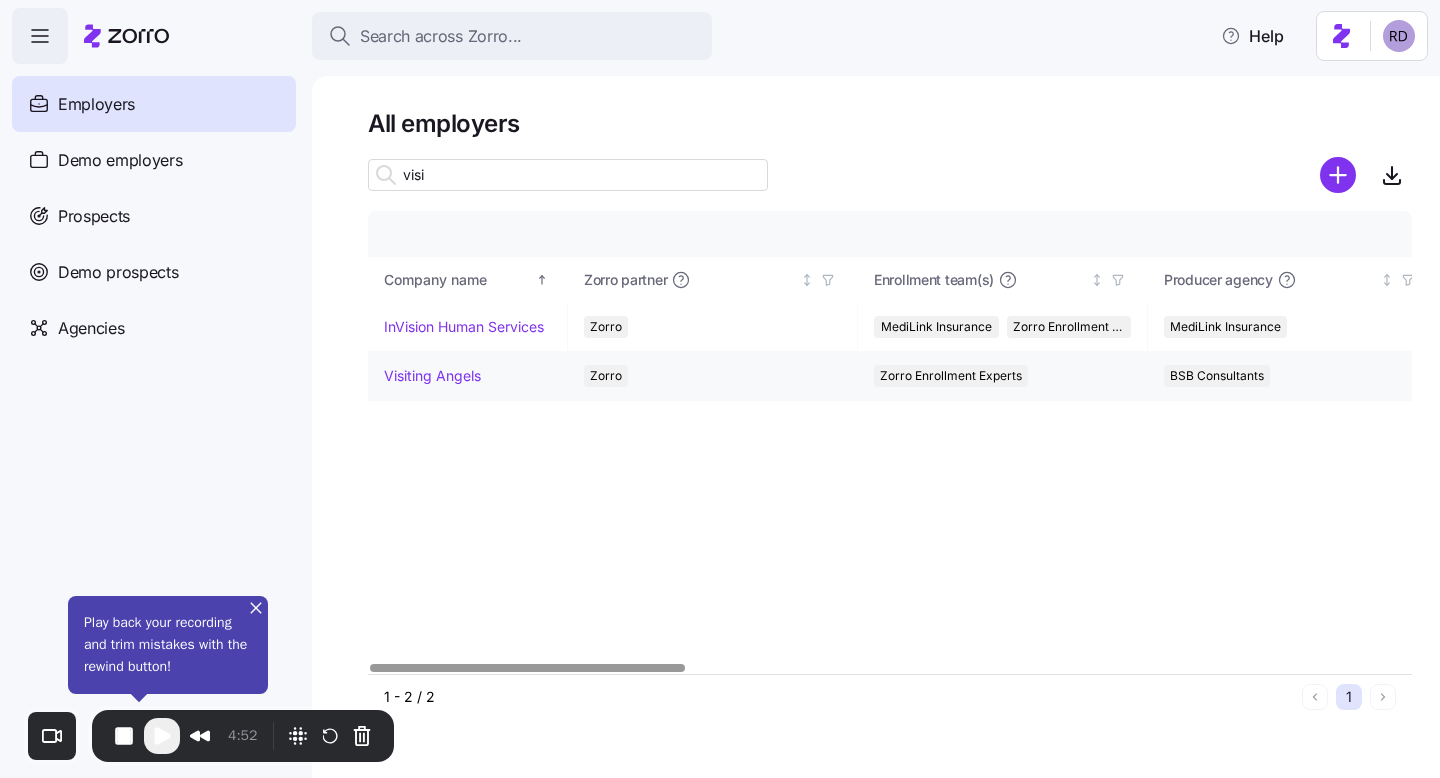 type on "visi" 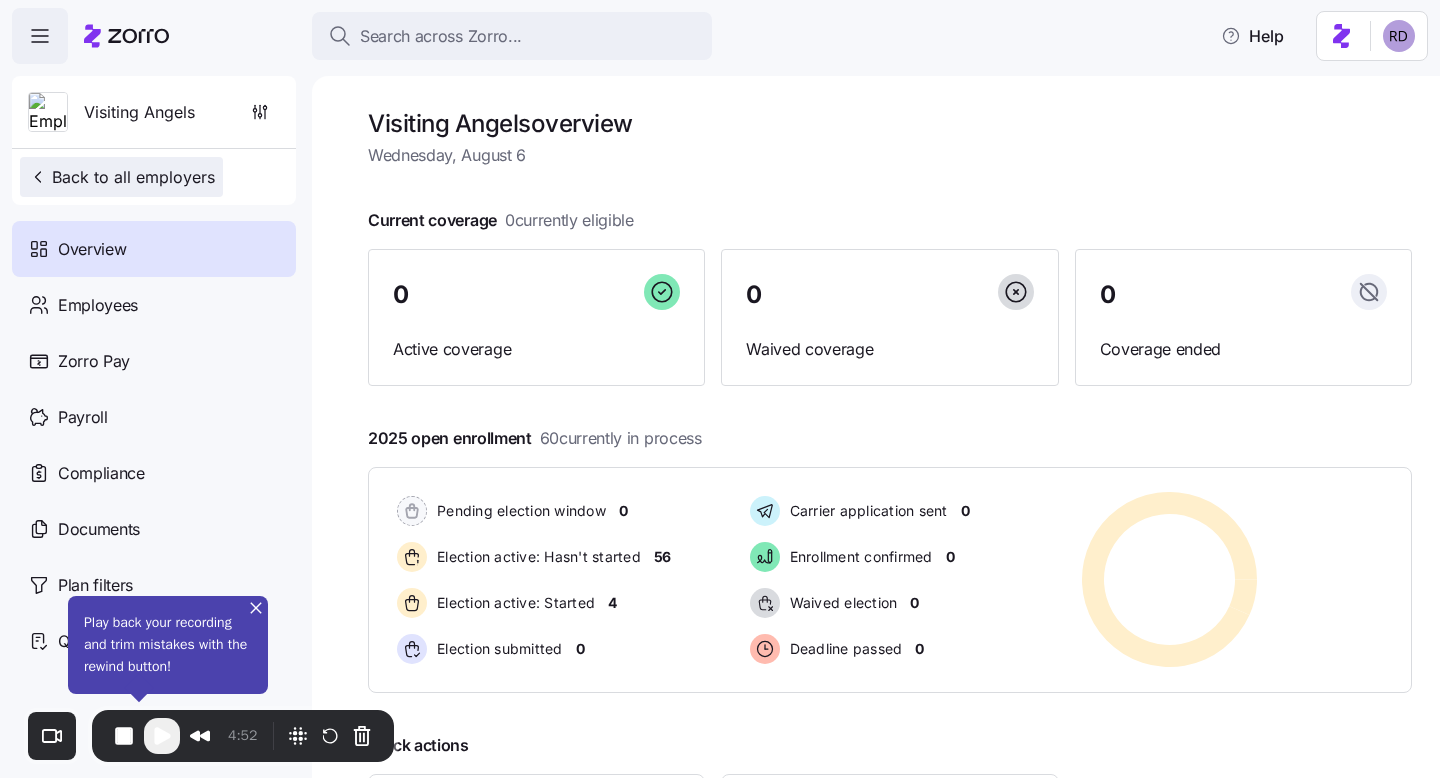 click on "Back to all employers" at bounding box center (121, 177) 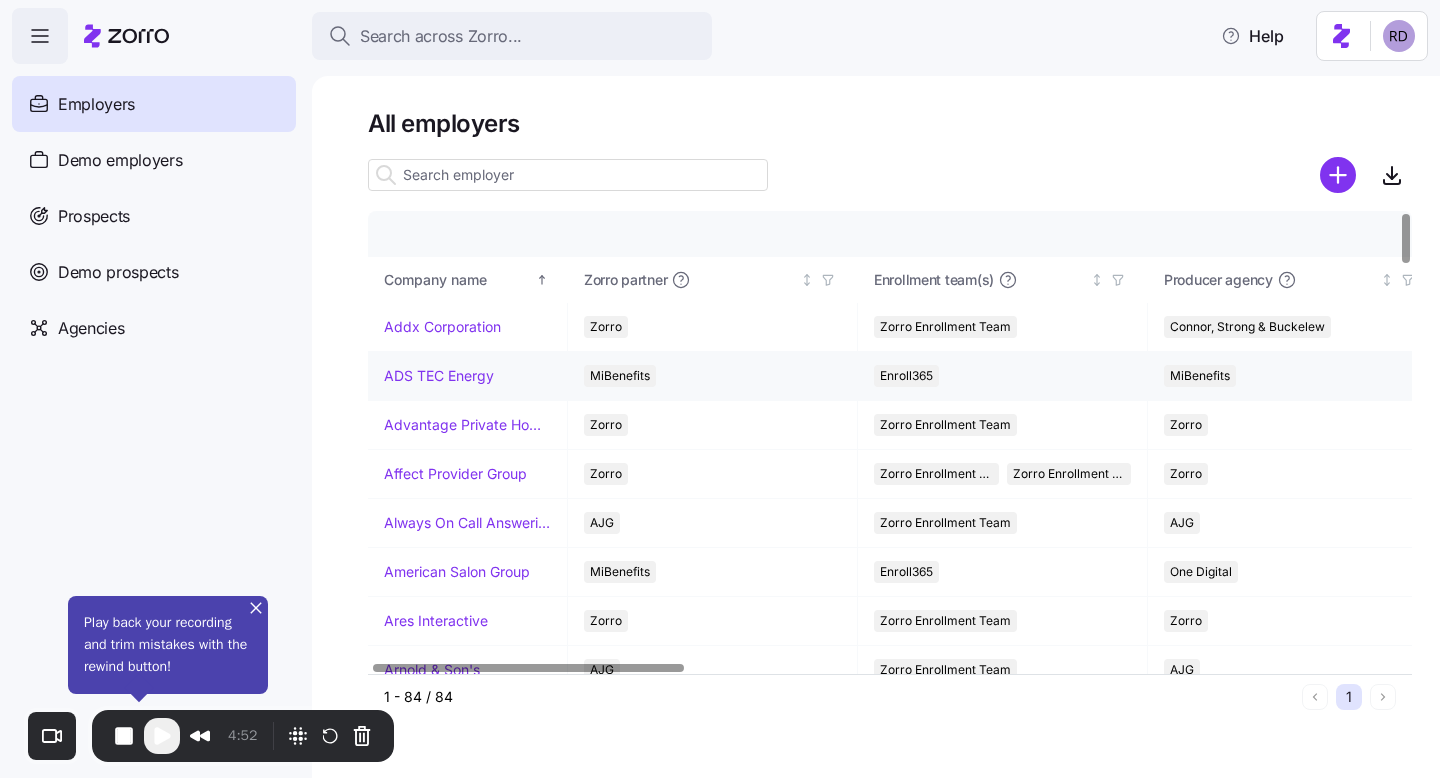 scroll, scrollTop: 0, scrollLeft: 24, axis: horizontal 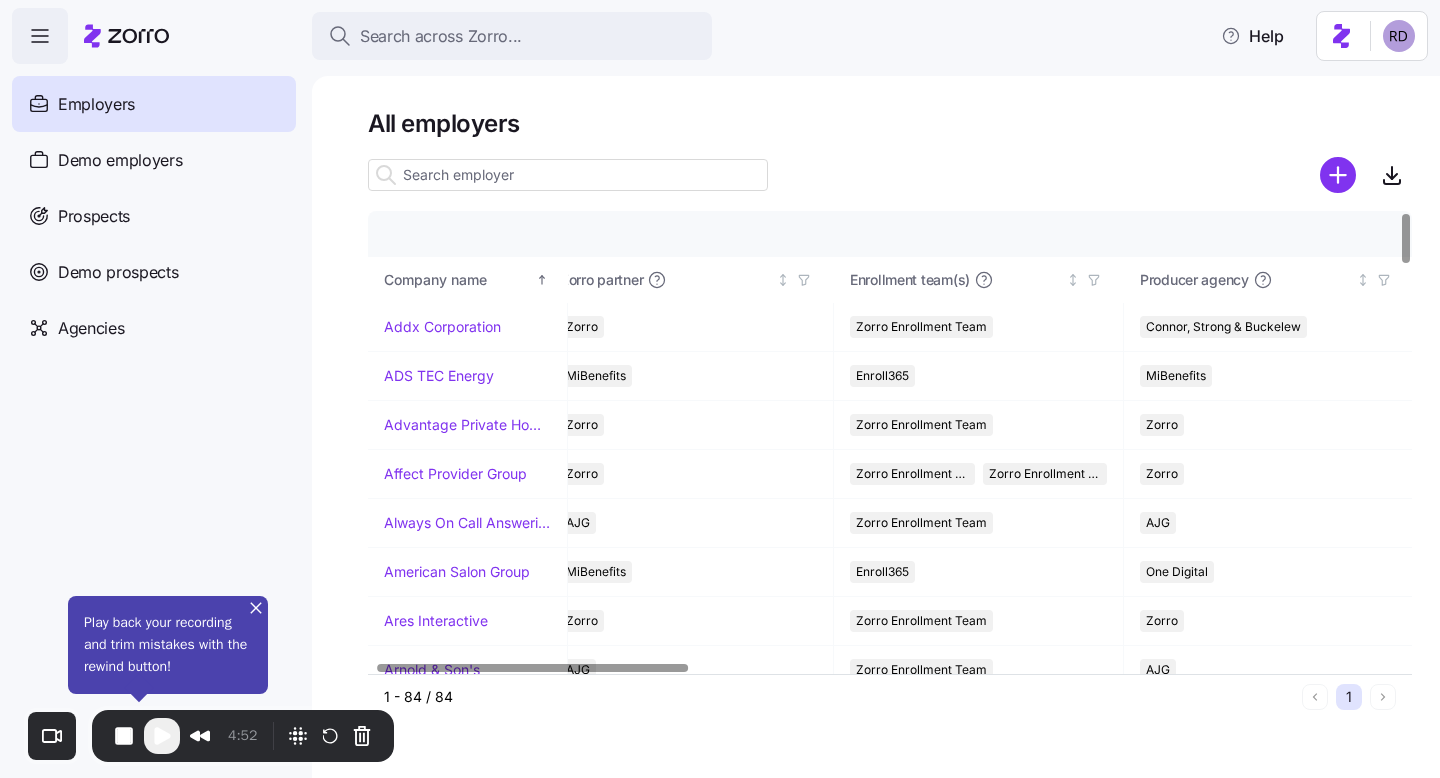 click at bounding box center [568, 175] 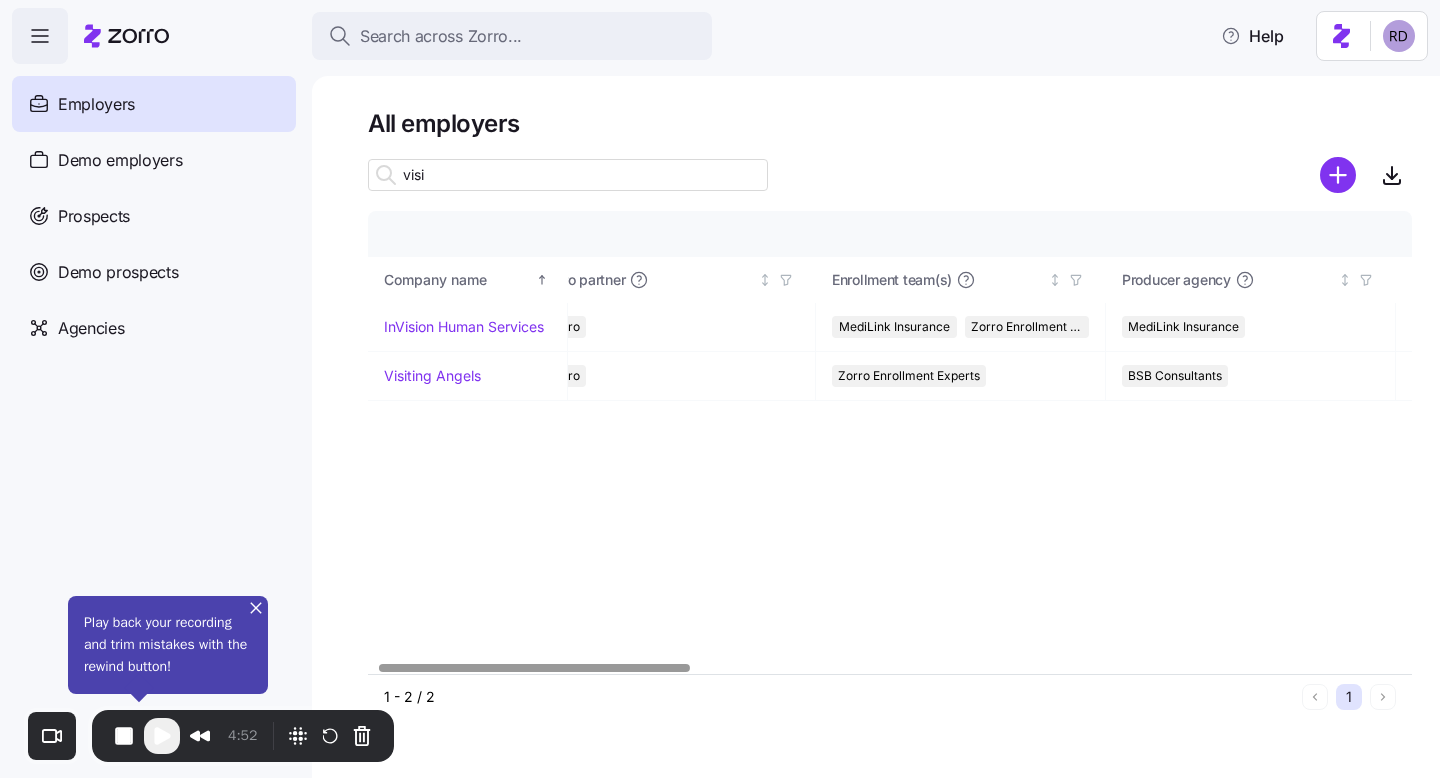 scroll, scrollTop: 0, scrollLeft: 30, axis: horizontal 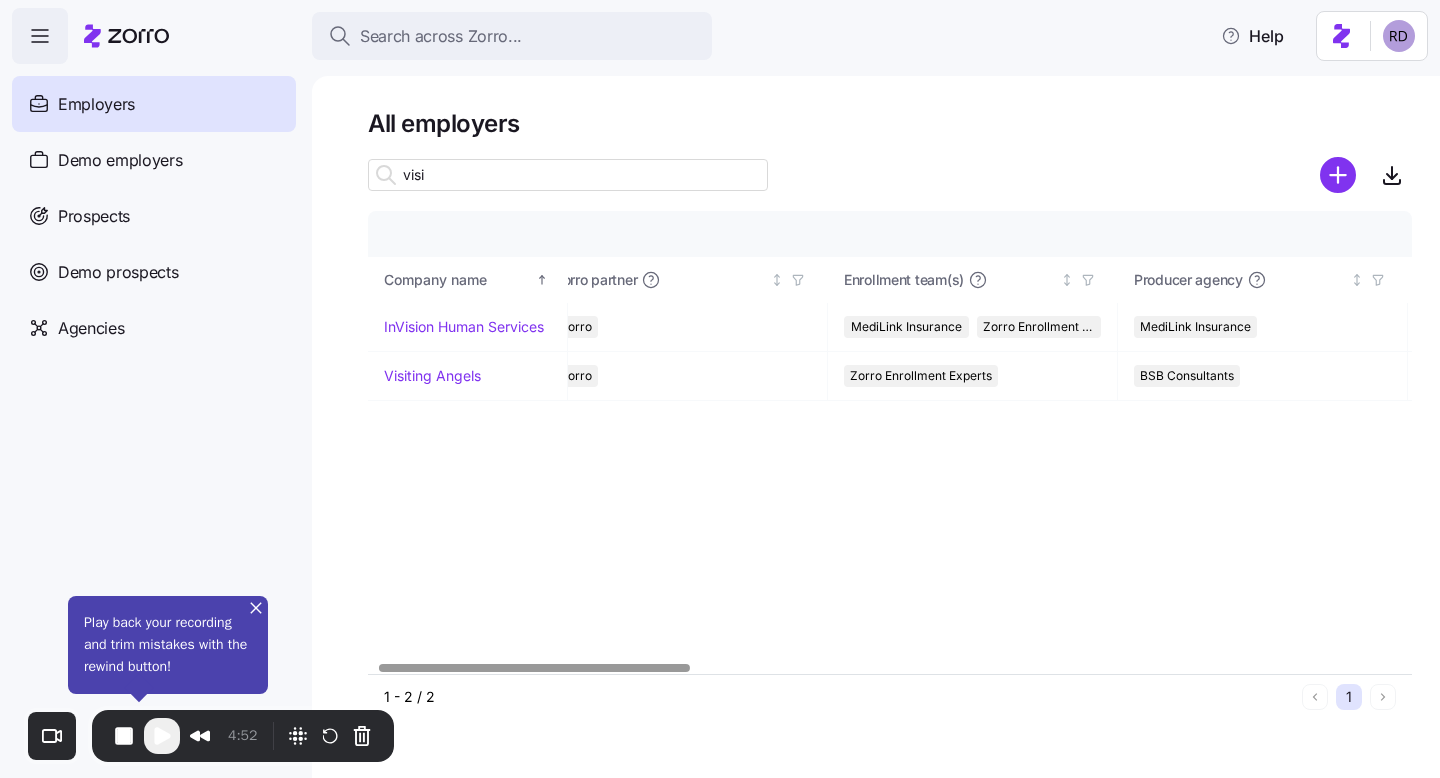 click on "visi" at bounding box center (568, 175) 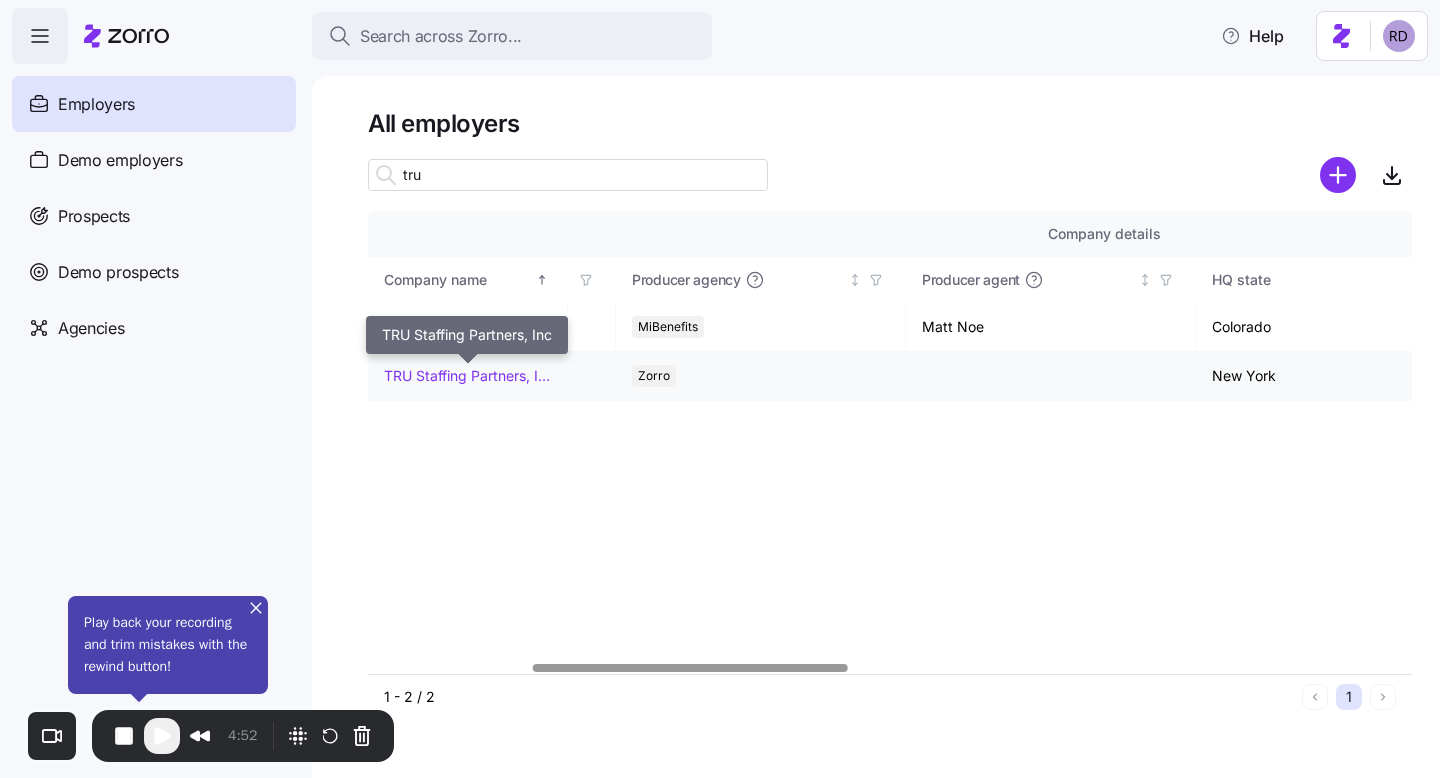 scroll, scrollTop: 0, scrollLeft: 522, axis: horizontal 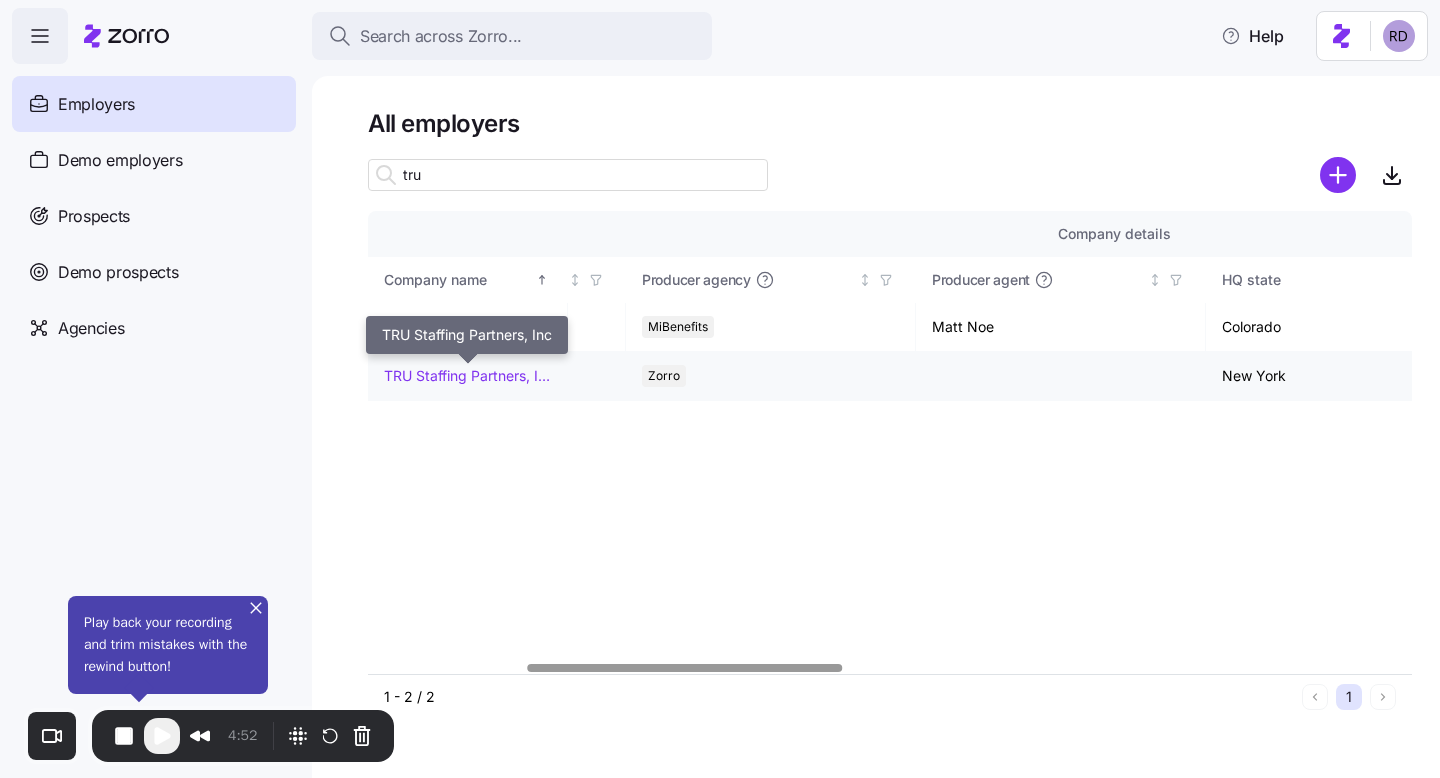 type on "tru" 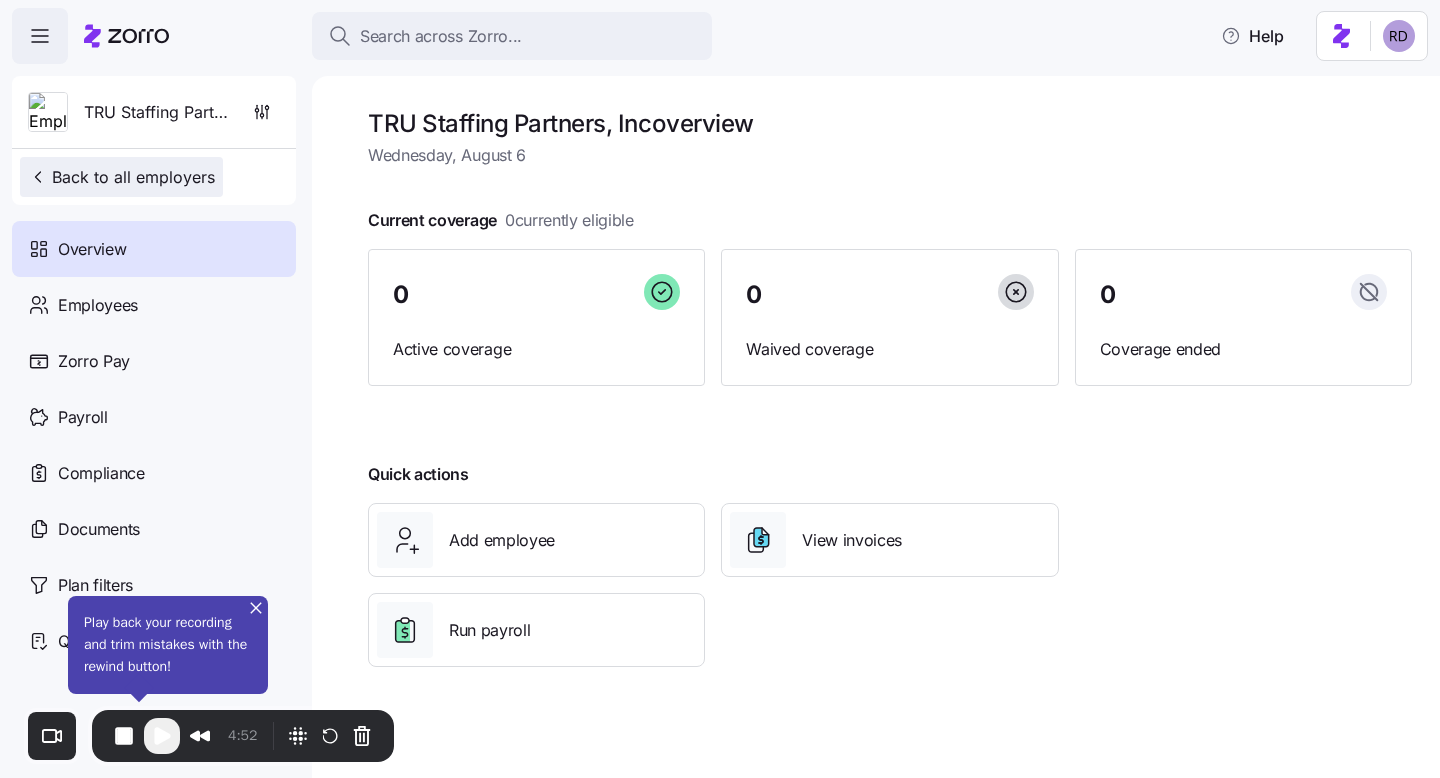 click on "Back to all employers" at bounding box center (121, 177) 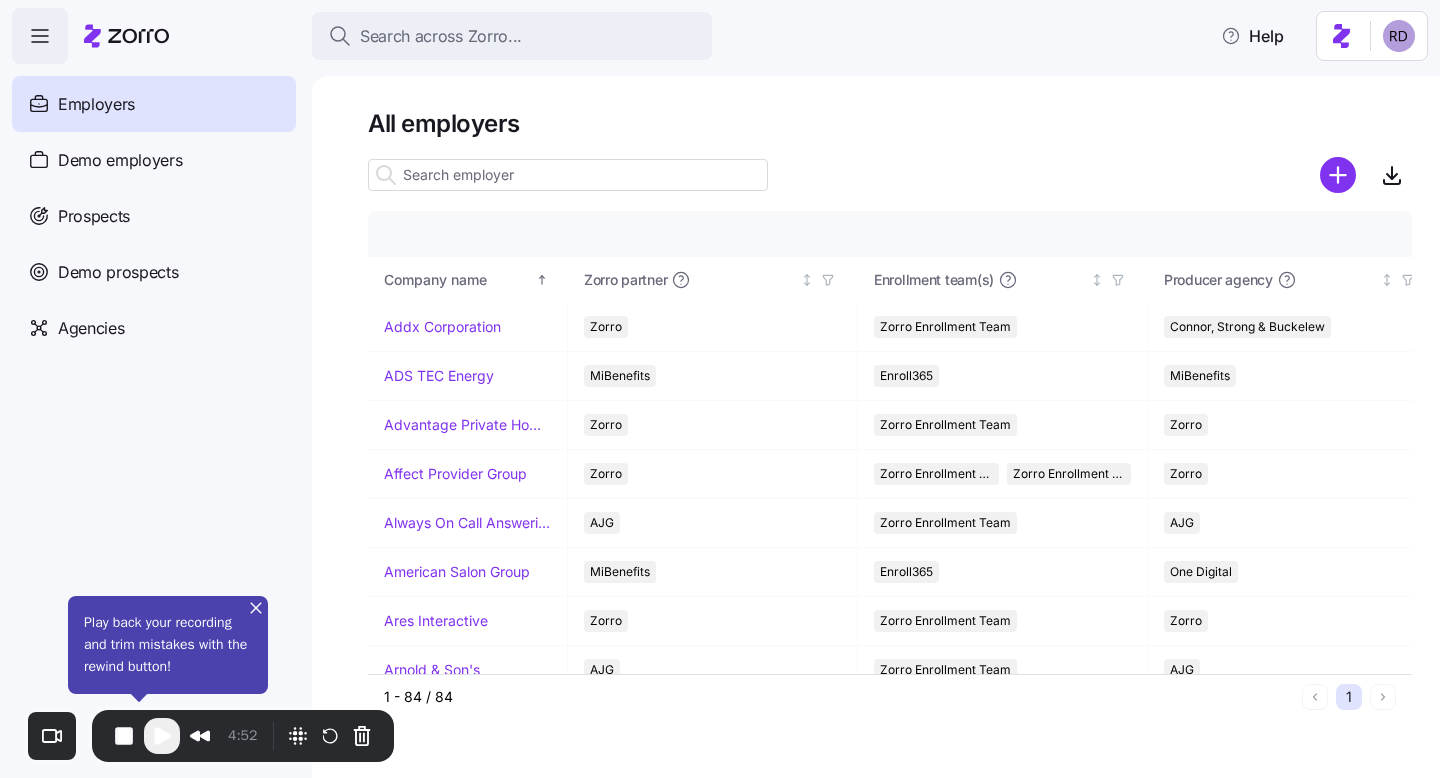 click at bounding box center [568, 175] 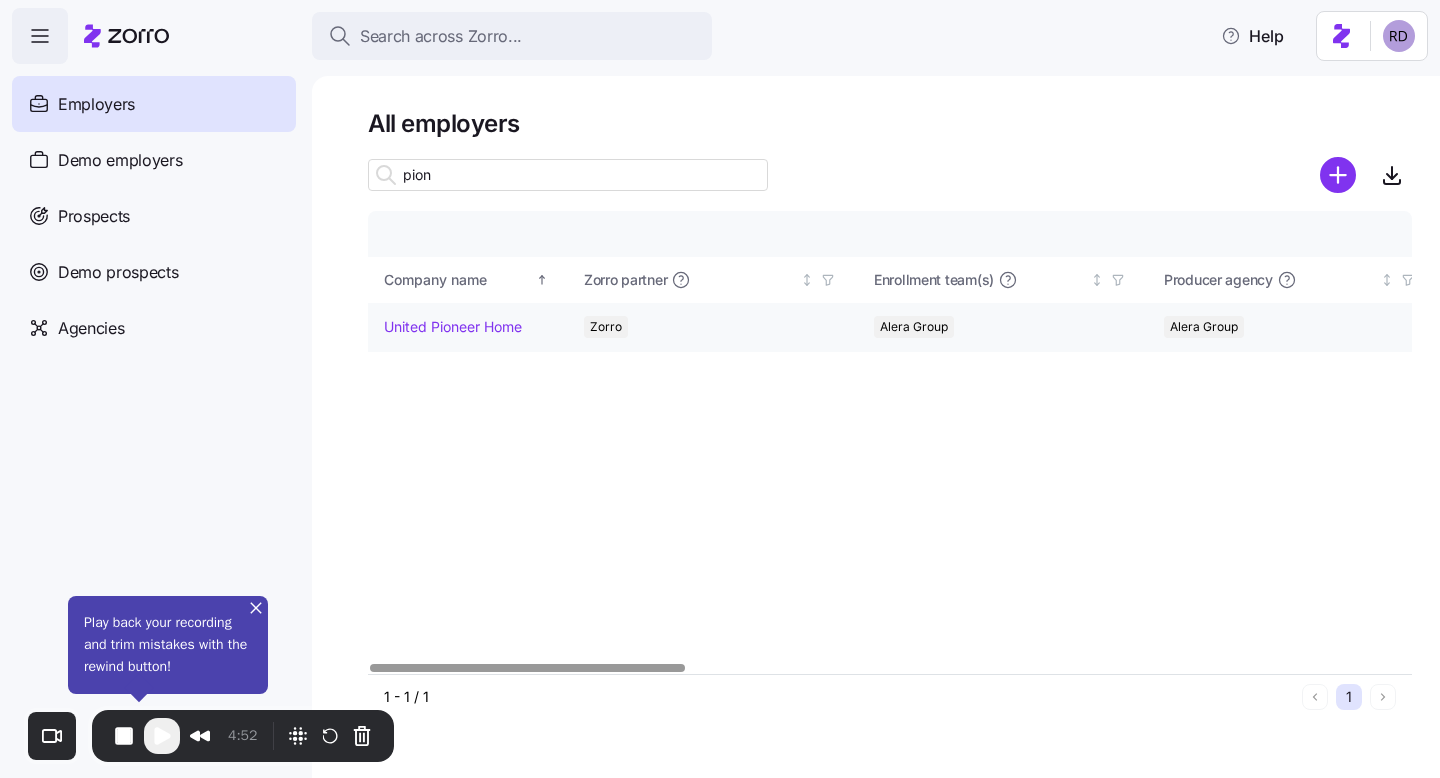 type on "pion" 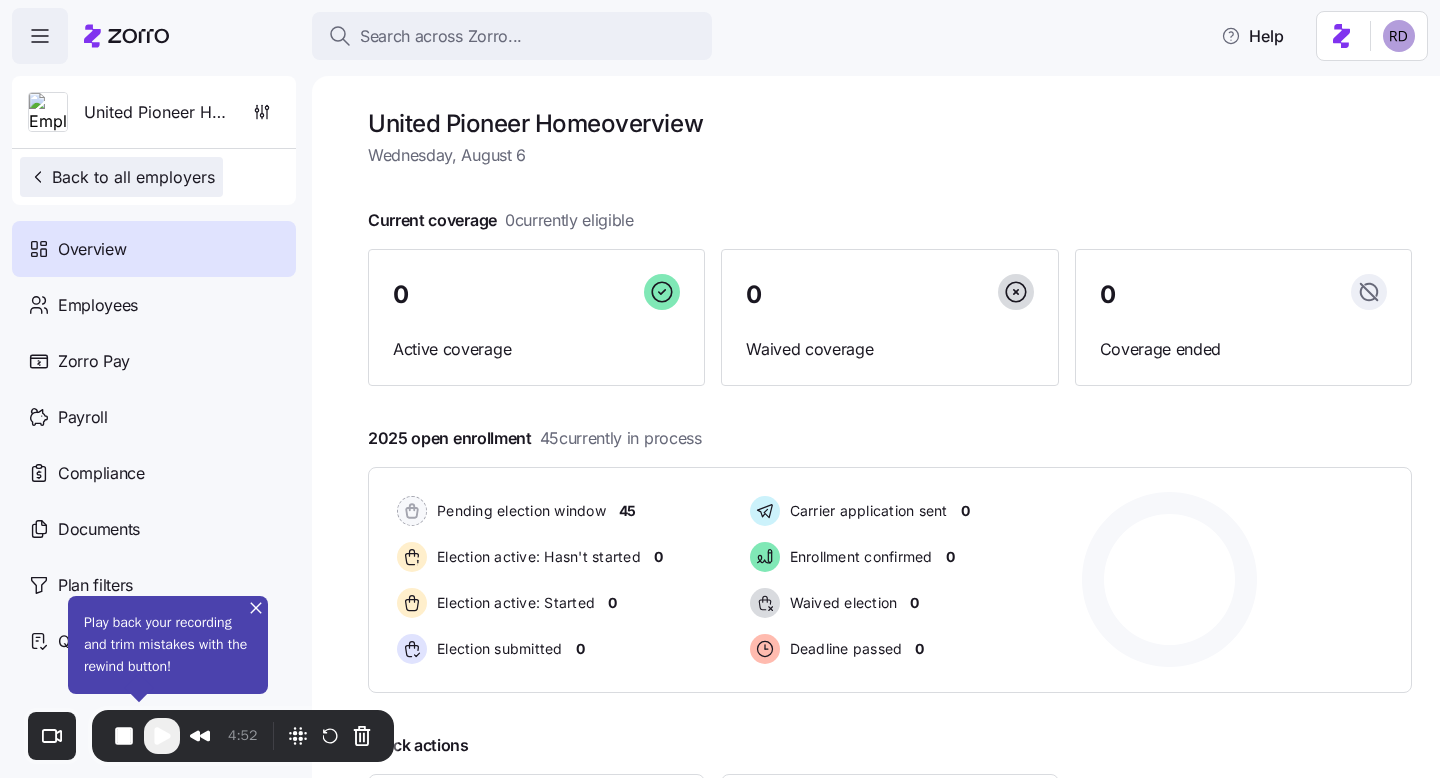 click on "Back to all employers" at bounding box center (121, 177) 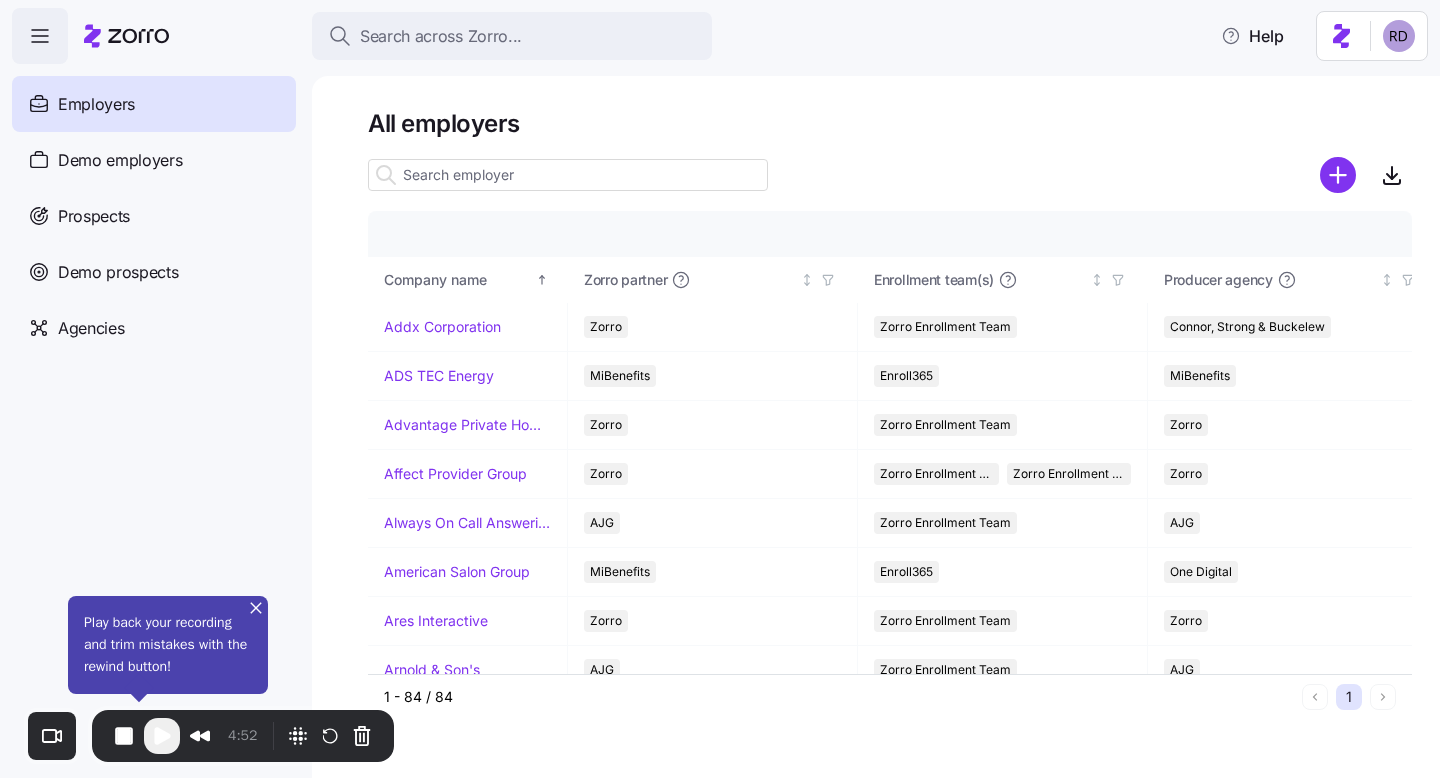 click at bounding box center (568, 175) 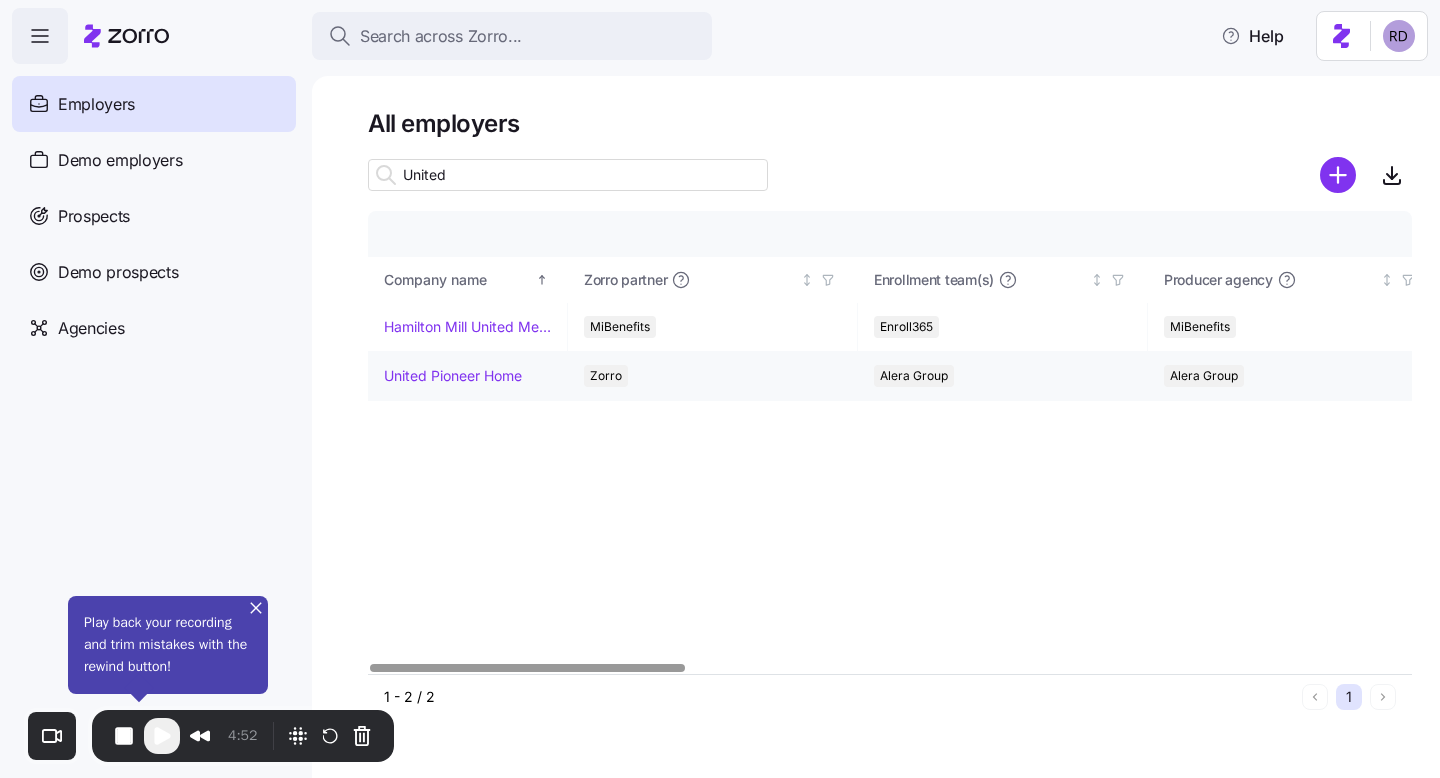 type on "United" 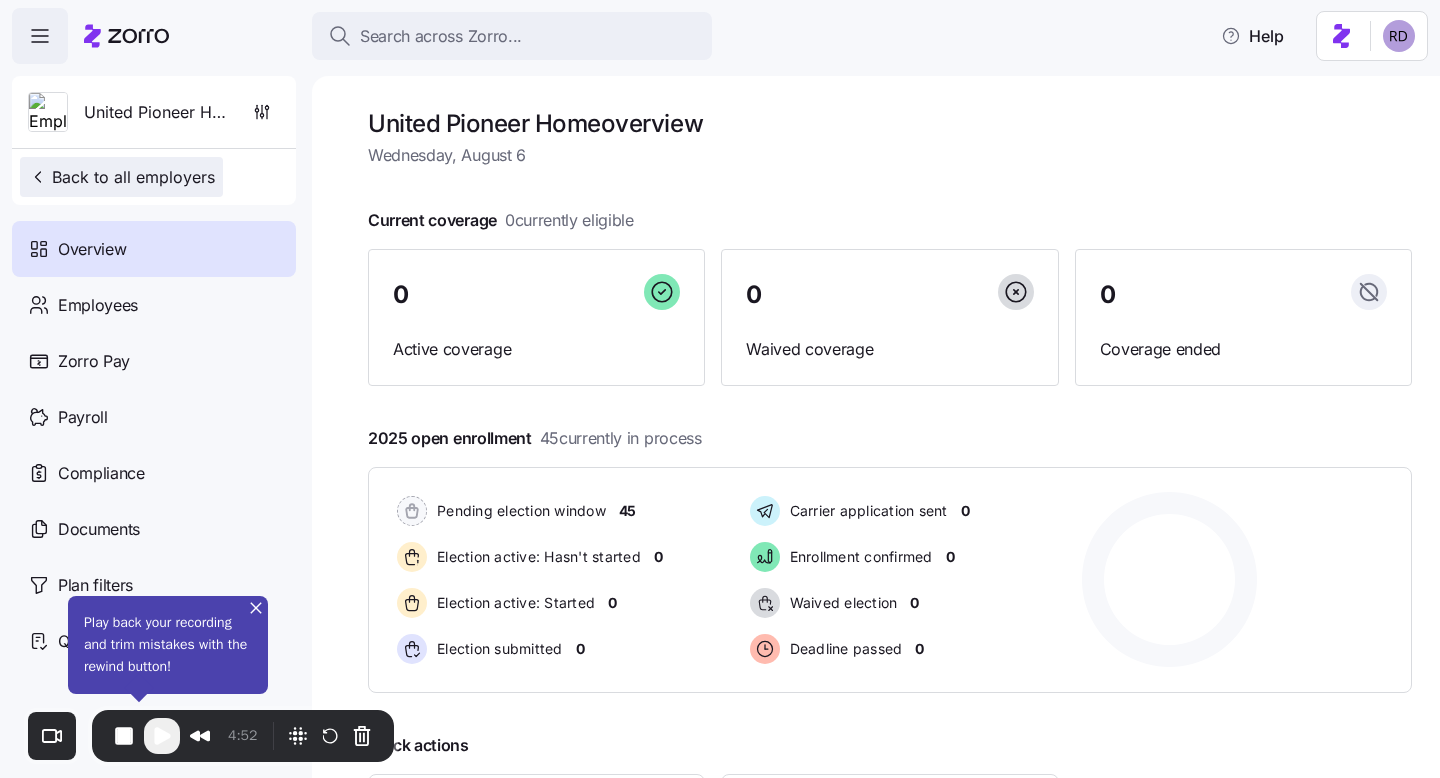 click on "Back to all employers" at bounding box center (121, 177) 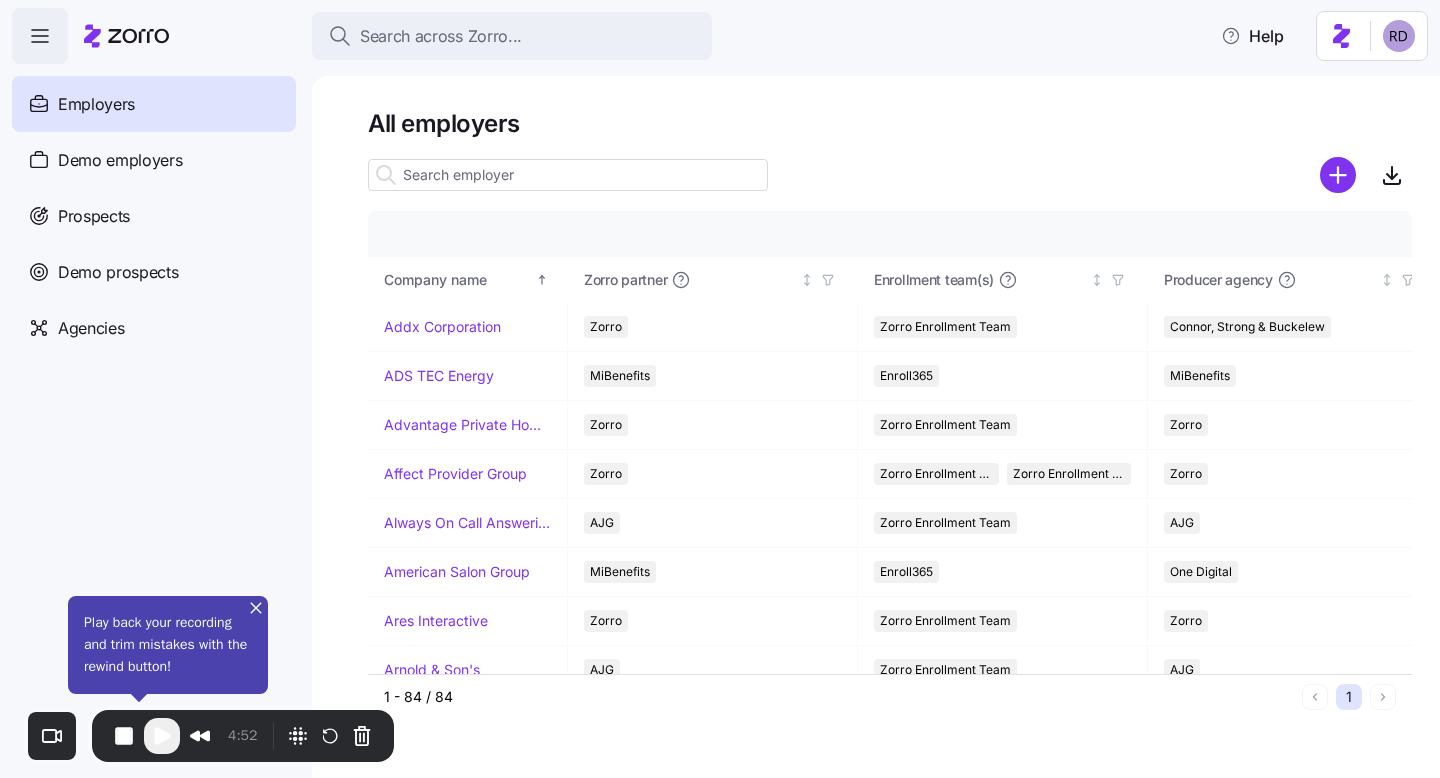 click at bounding box center [568, 175] 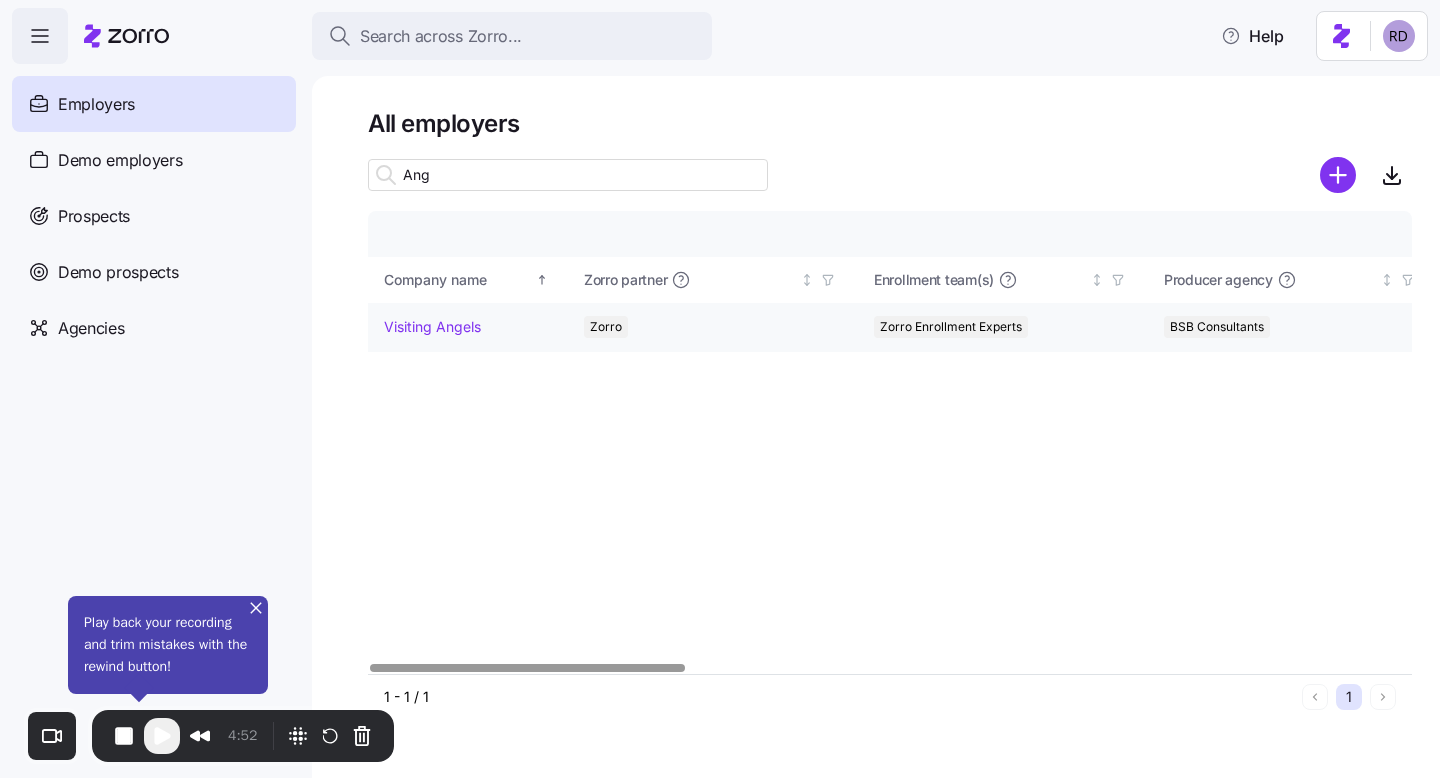 type on "Ang" 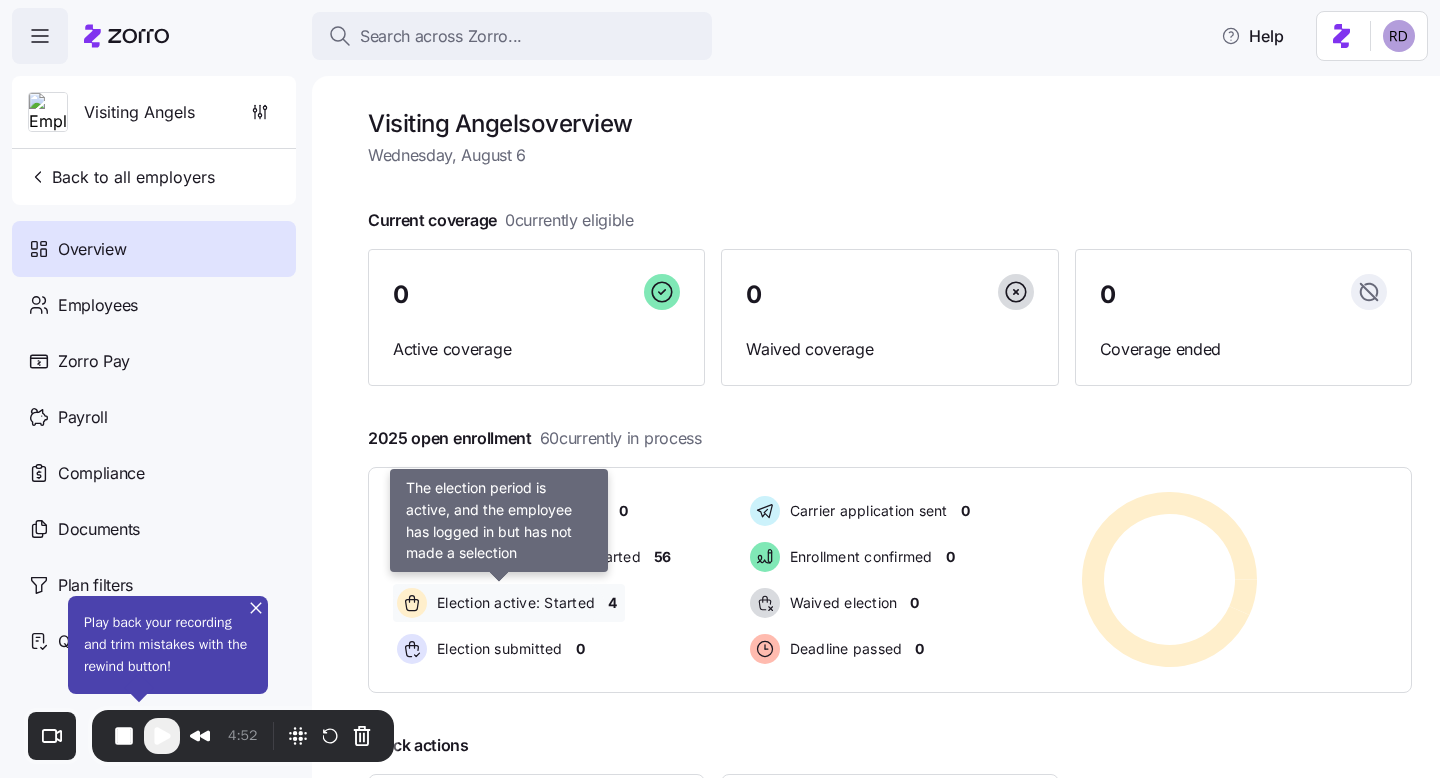 click on "Election active: Started" at bounding box center [513, 603] 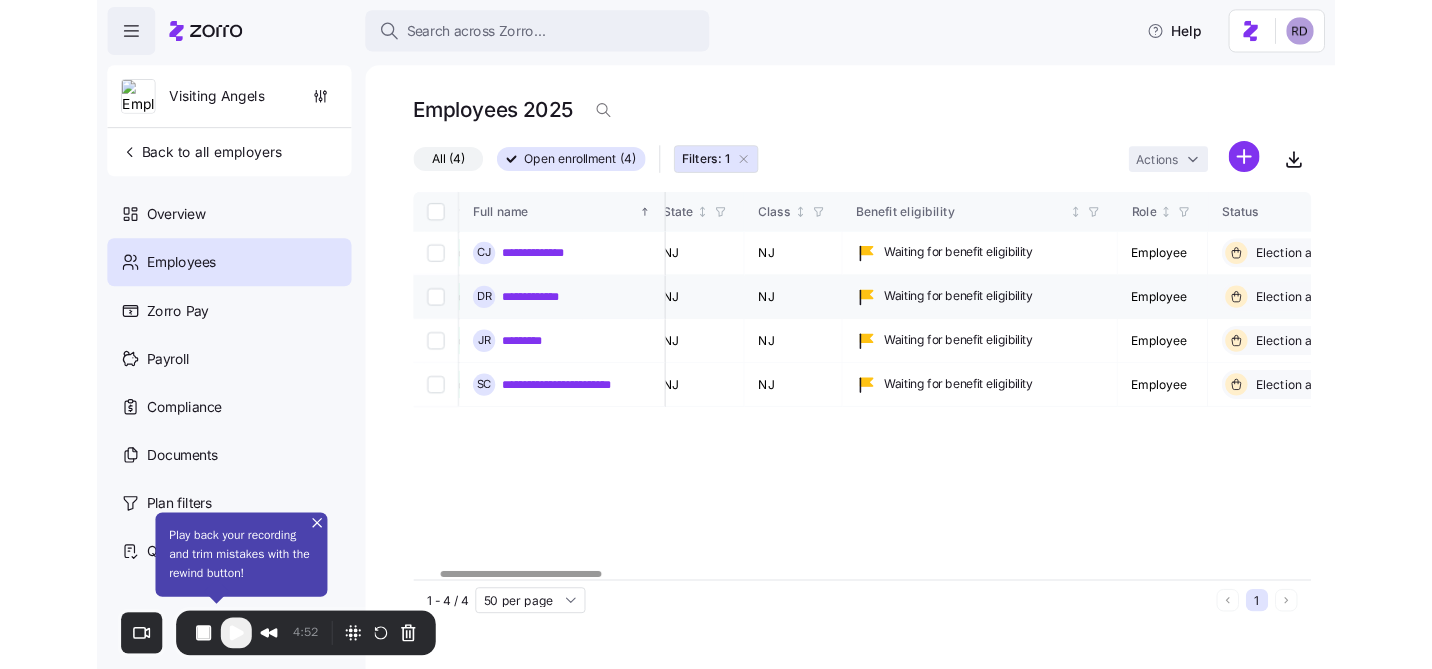 scroll, scrollTop: 0, scrollLeft: 0, axis: both 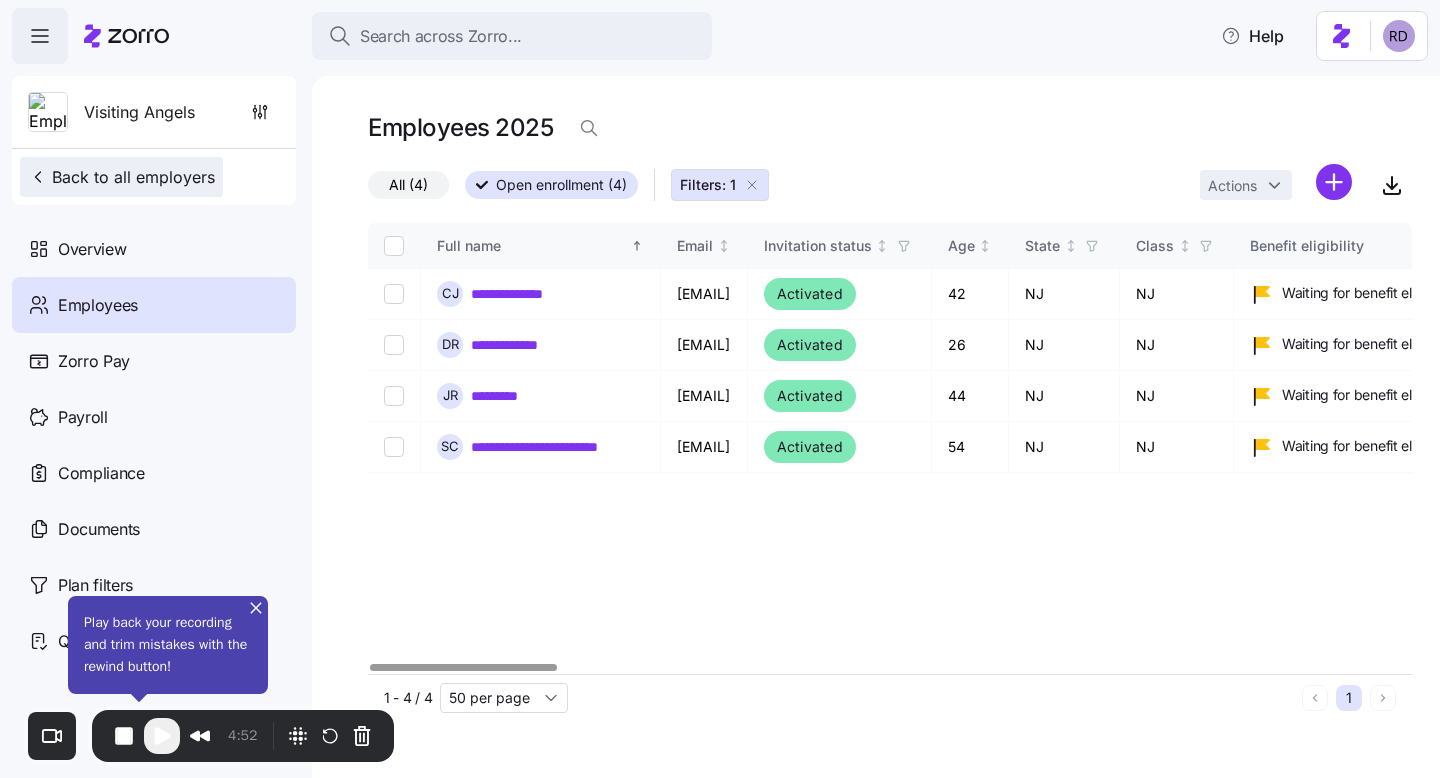 click on "Back to all employers" at bounding box center [121, 177] 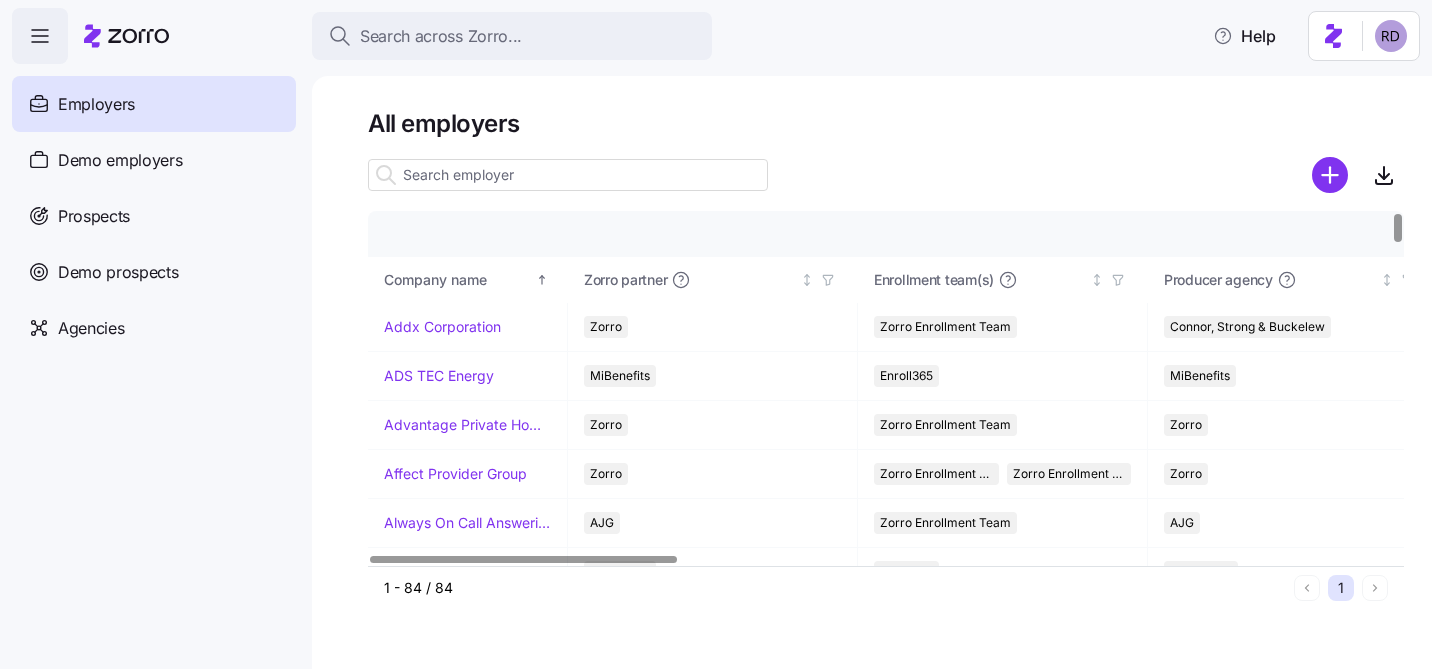 click at bounding box center [568, 175] 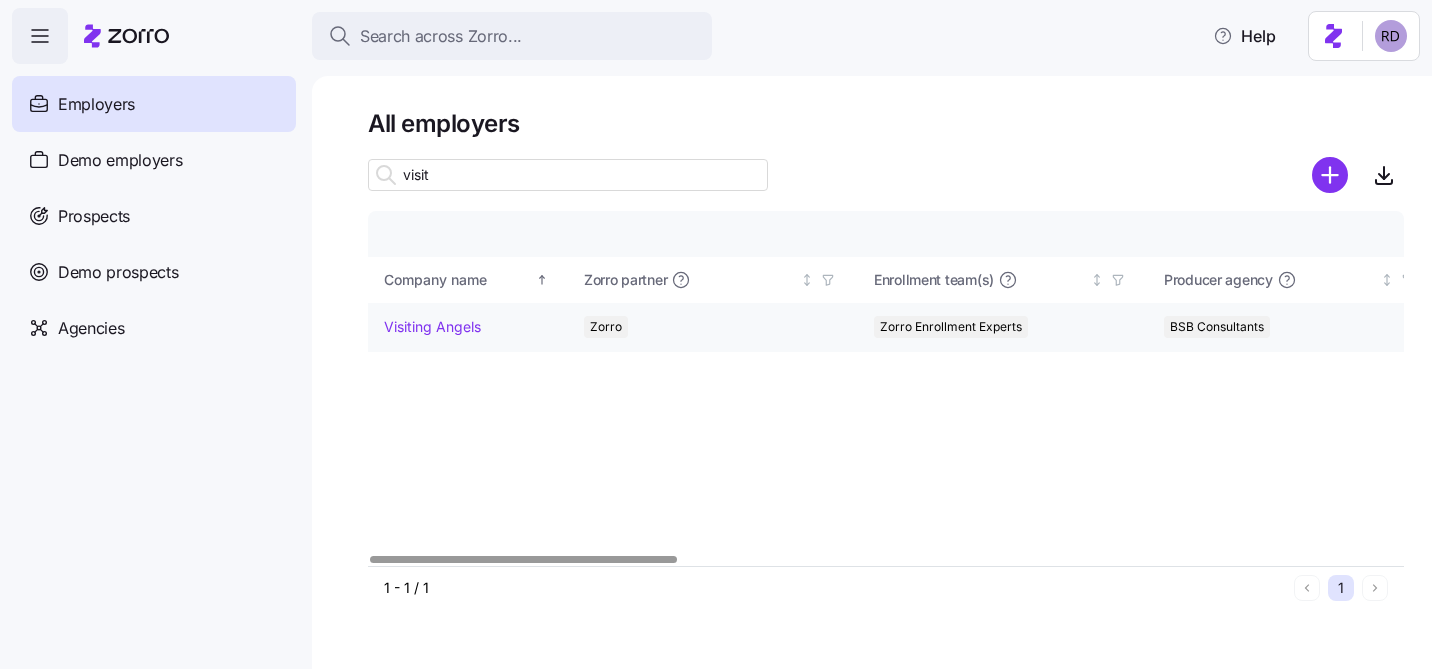 type on "visit" 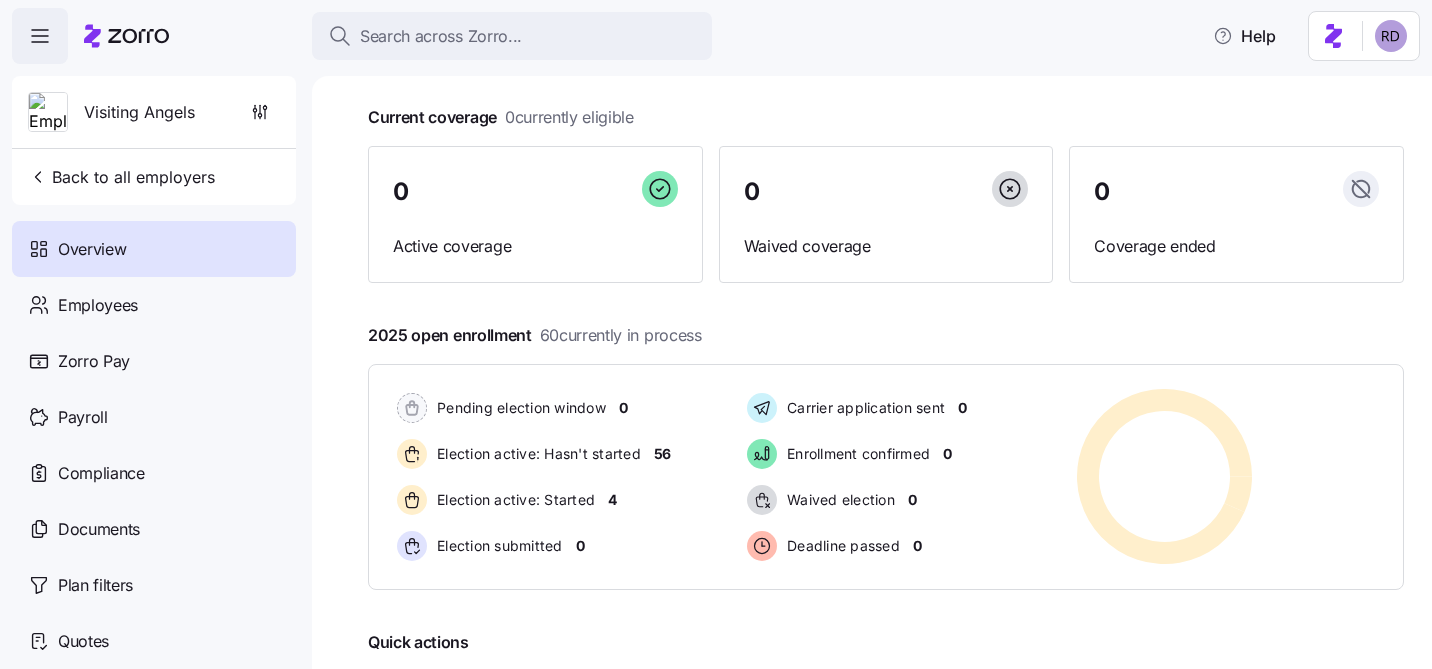 scroll, scrollTop: 117, scrollLeft: 0, axis: vertical 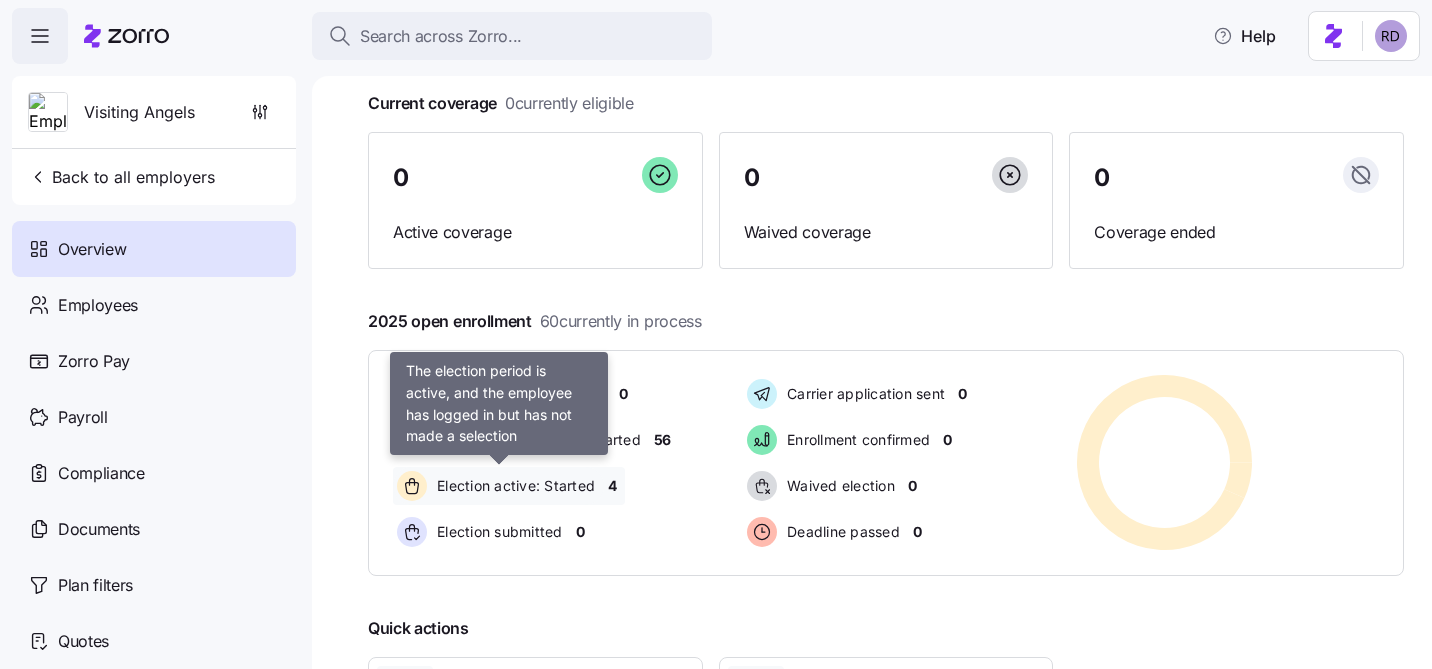 click on "Election active: Started" at bounding box center (513, 486) 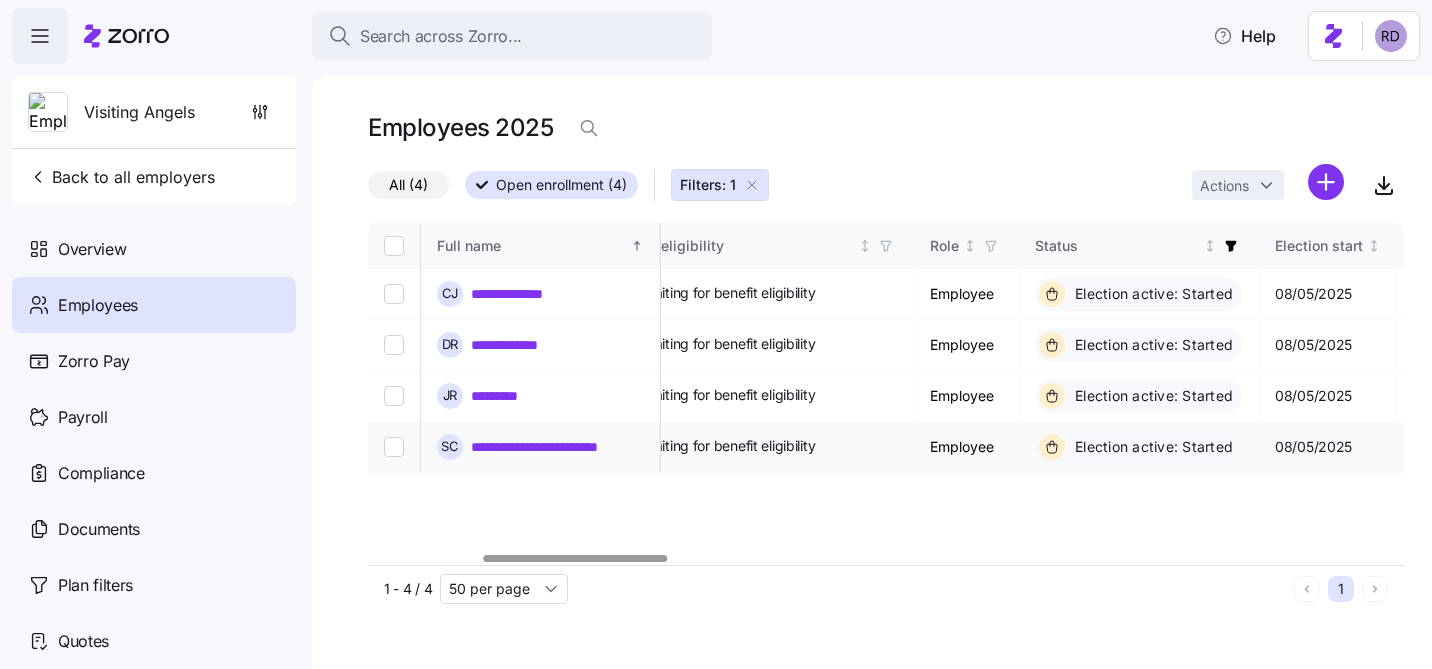 scroll, scrollTop: 0, scrollLeft: 245, axis: horizontal 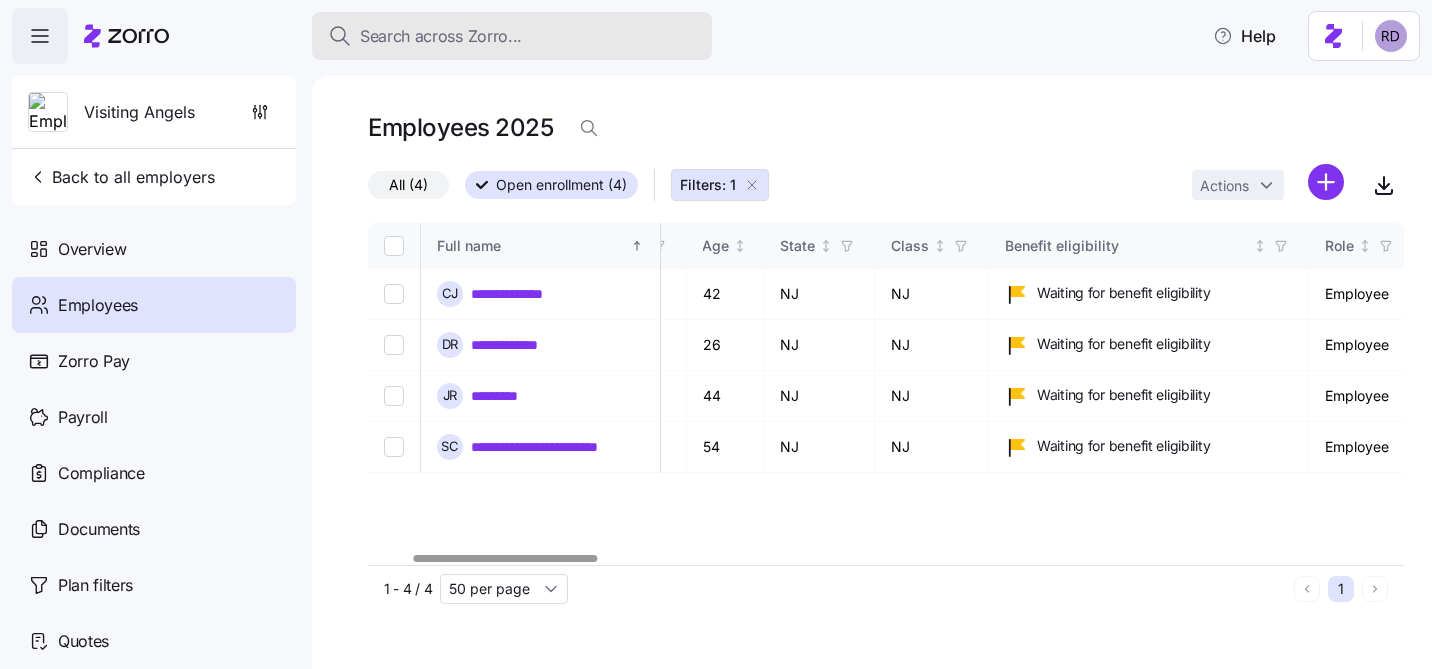 click on "Search across Zorro..." at bounding box center (512, 36) 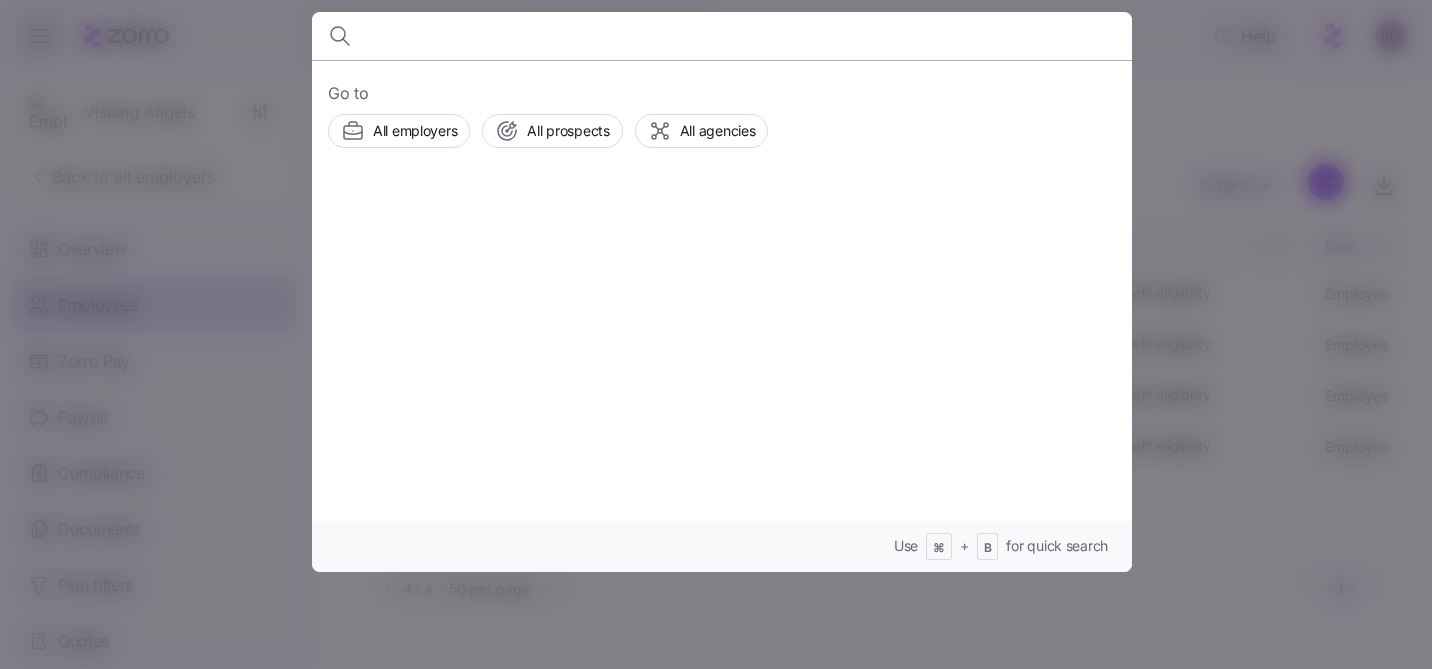 type 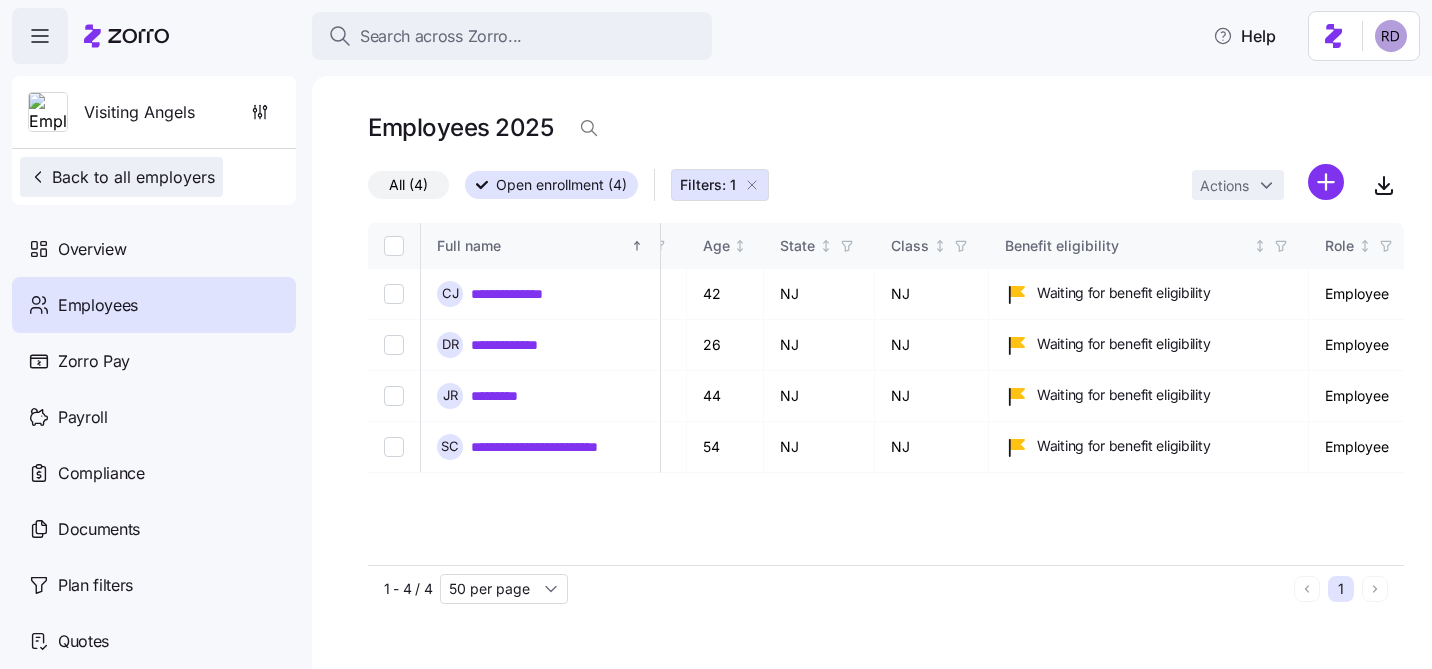click on "Back to all employers" at bounding box center (121, 177) 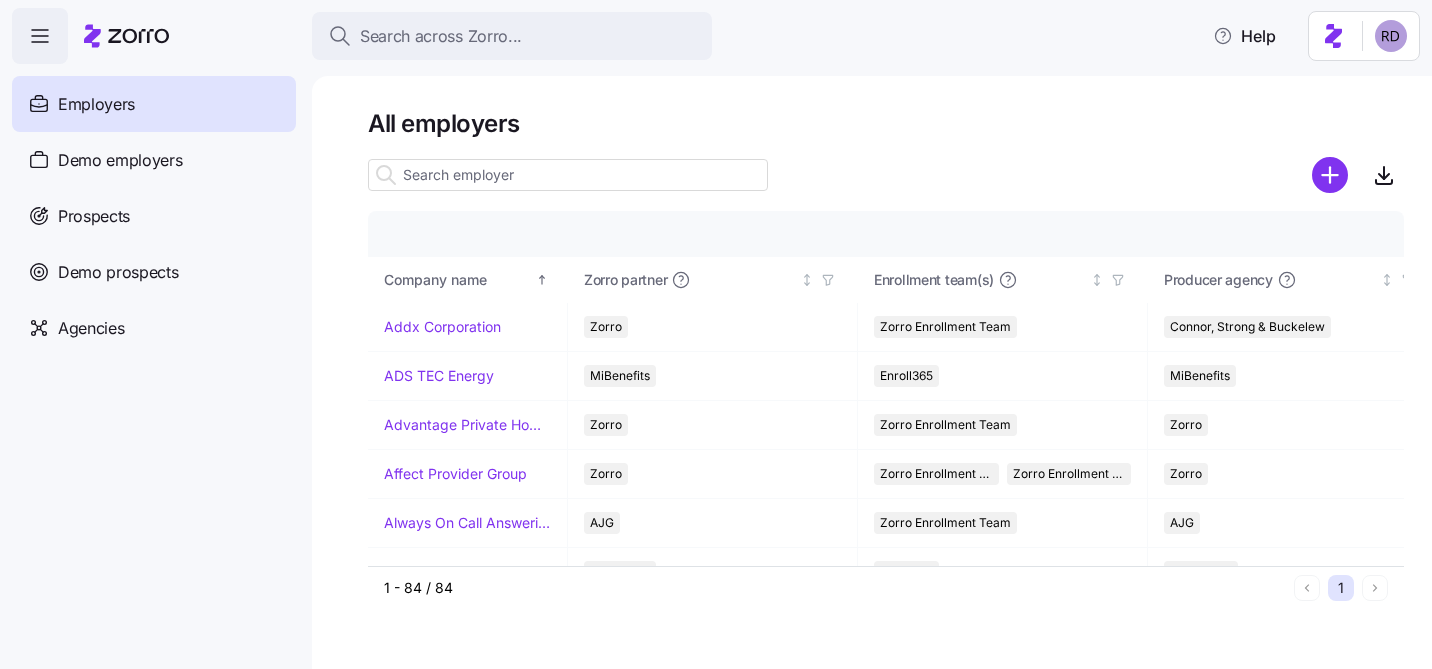 click at bounding box center [568, 175] 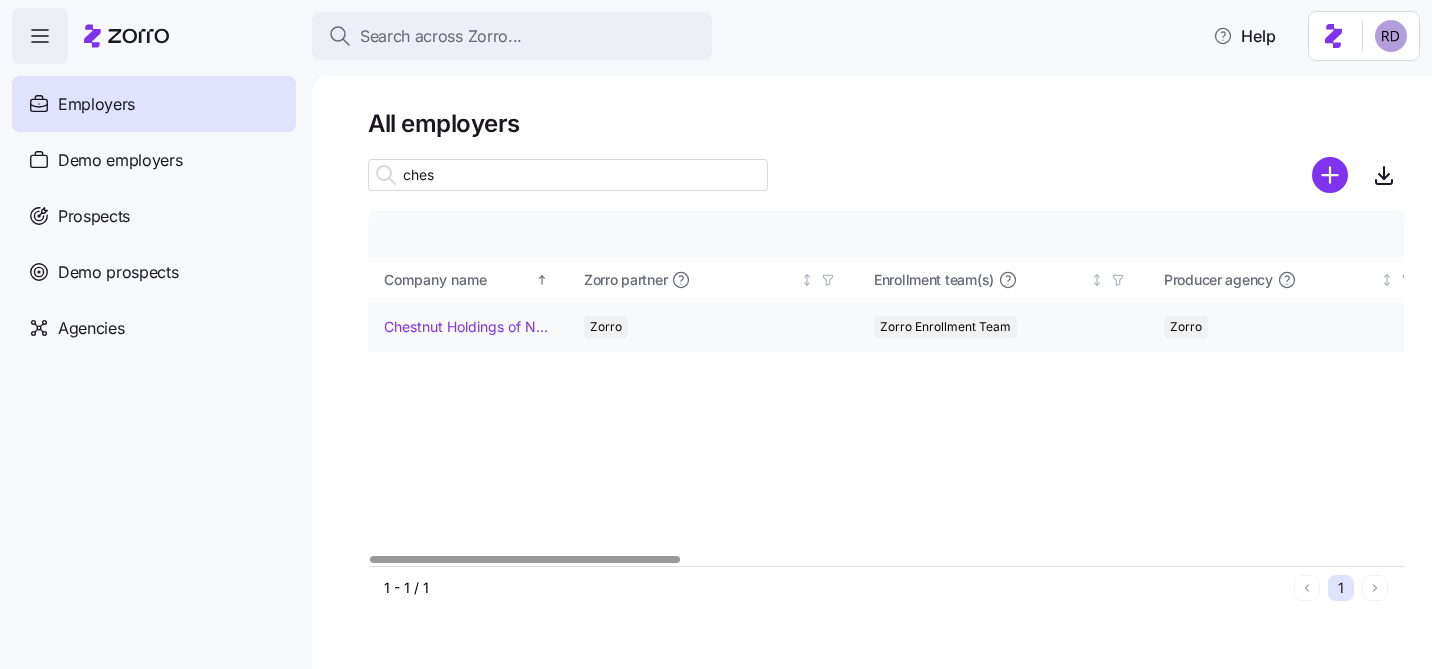 type on "ches" 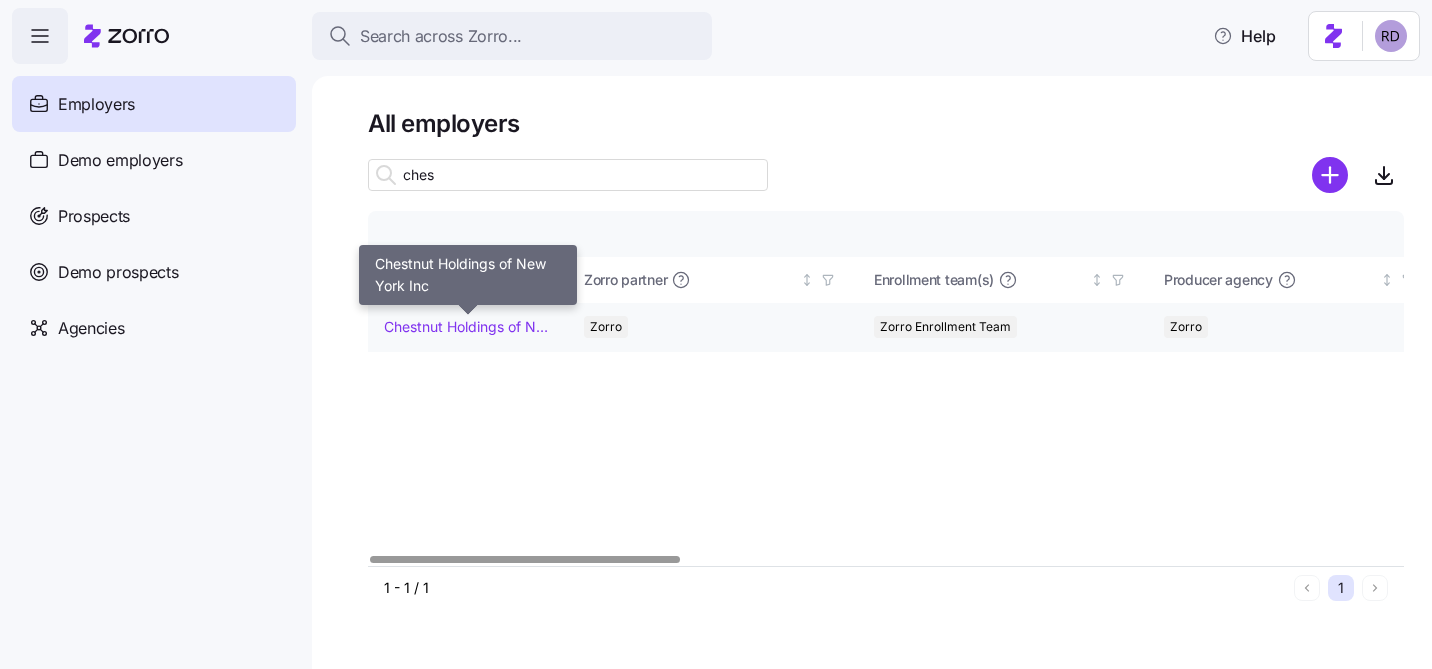 click on "Chestnut Holdings of New York Inc" at bounding box center [467, 327] 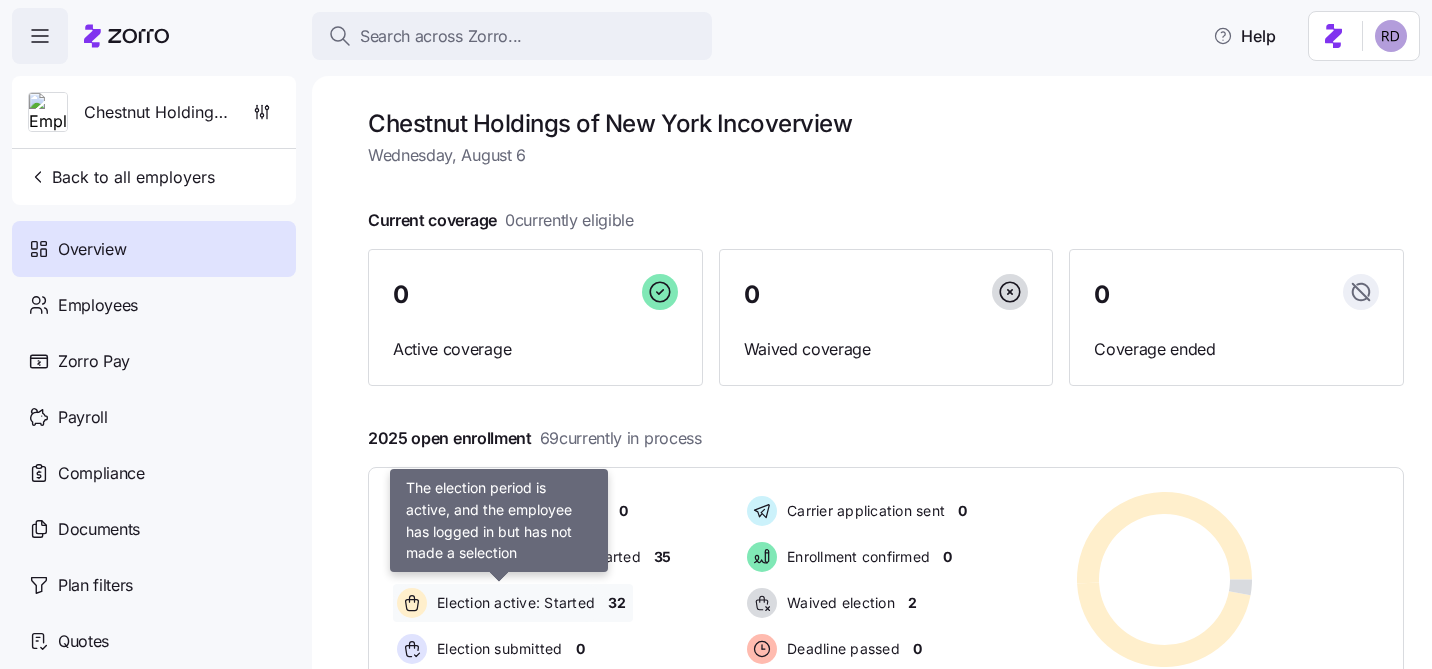 click on "Election active: Started" at bounding box center (513, 603) 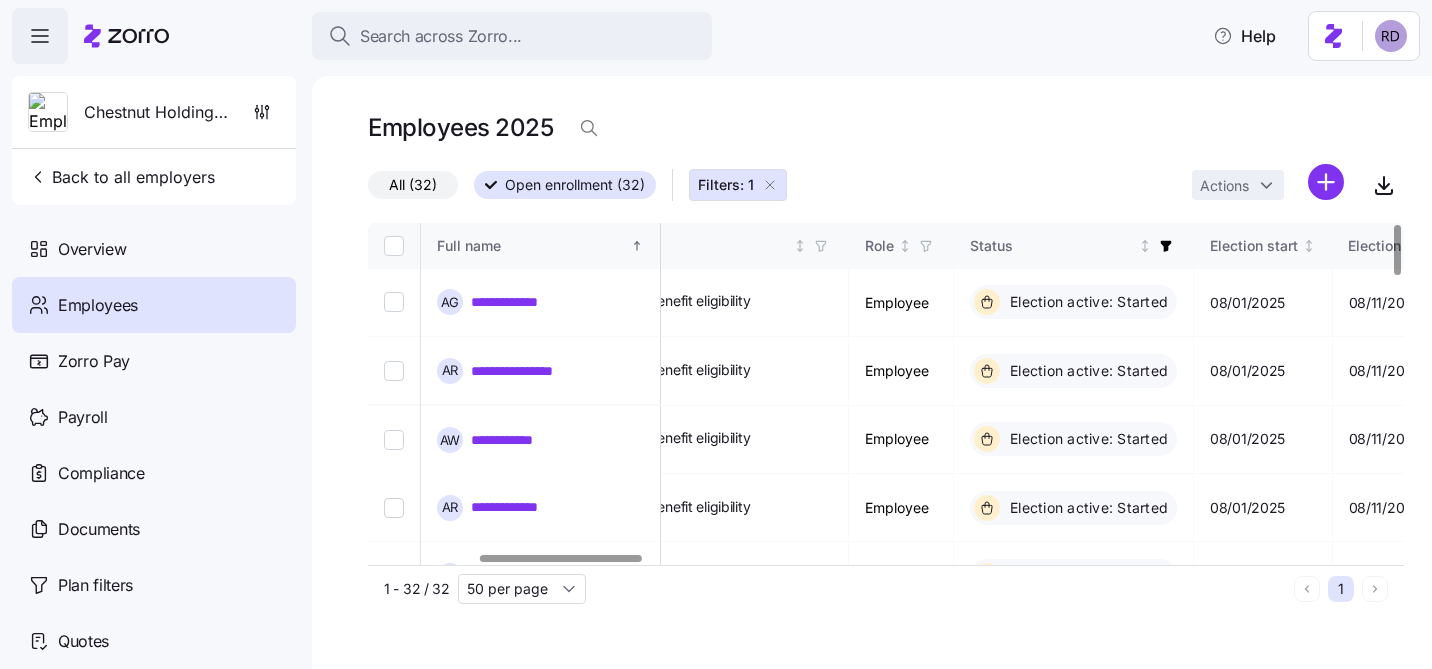 scroll, scrollTop: 0, scrollLeft: 773, axis: horizontal 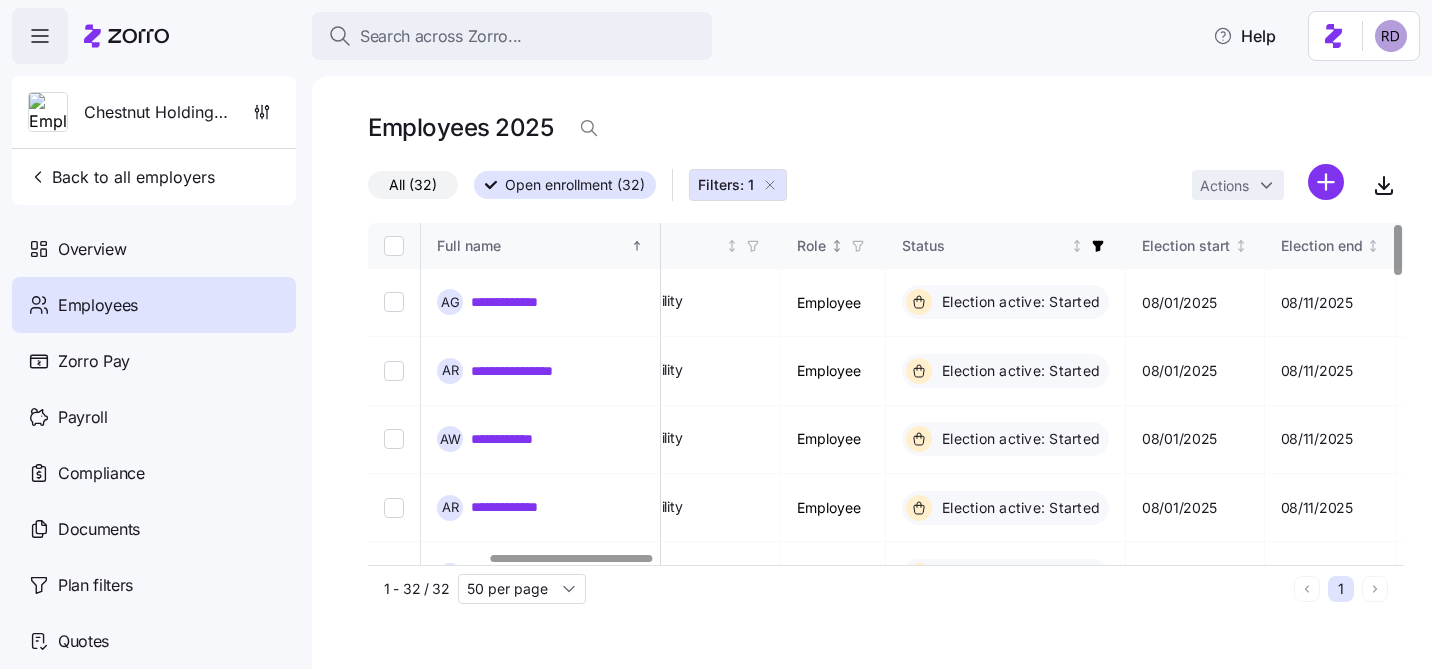 click 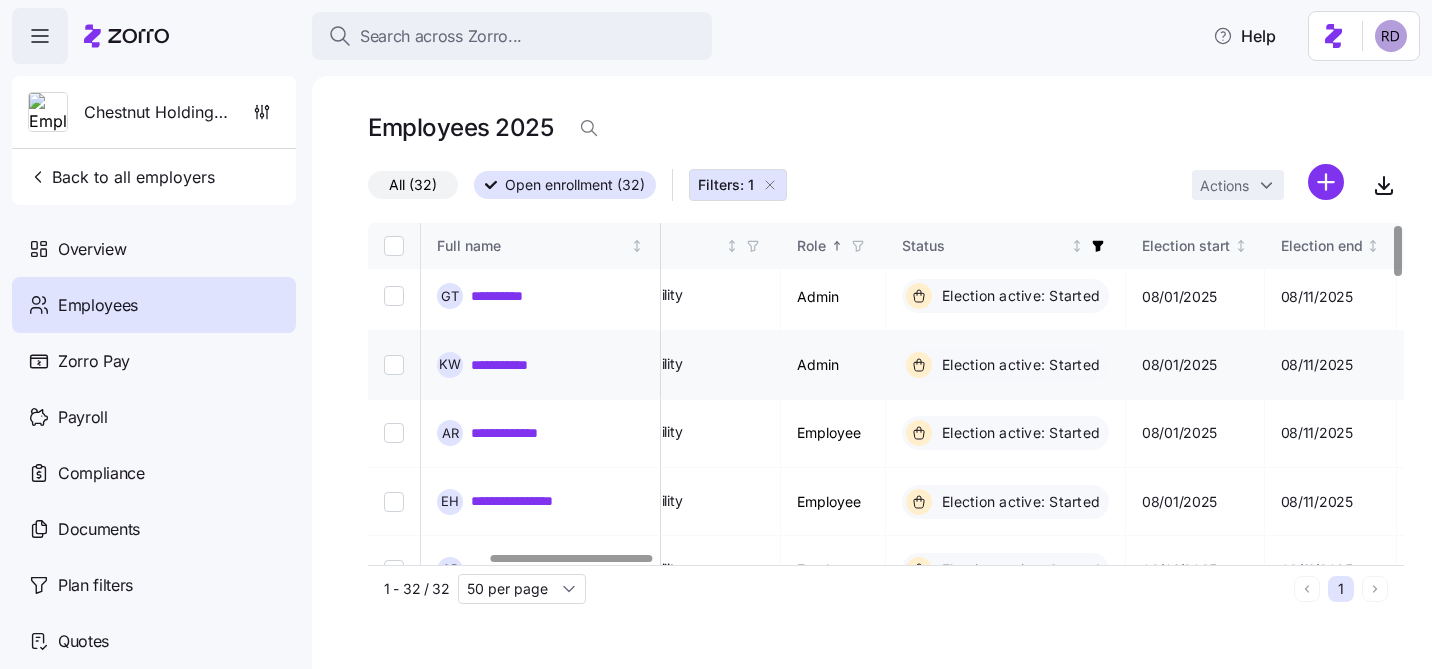 scroll, scrollTop: 0, scrollLeft: 773, axis: horizontal 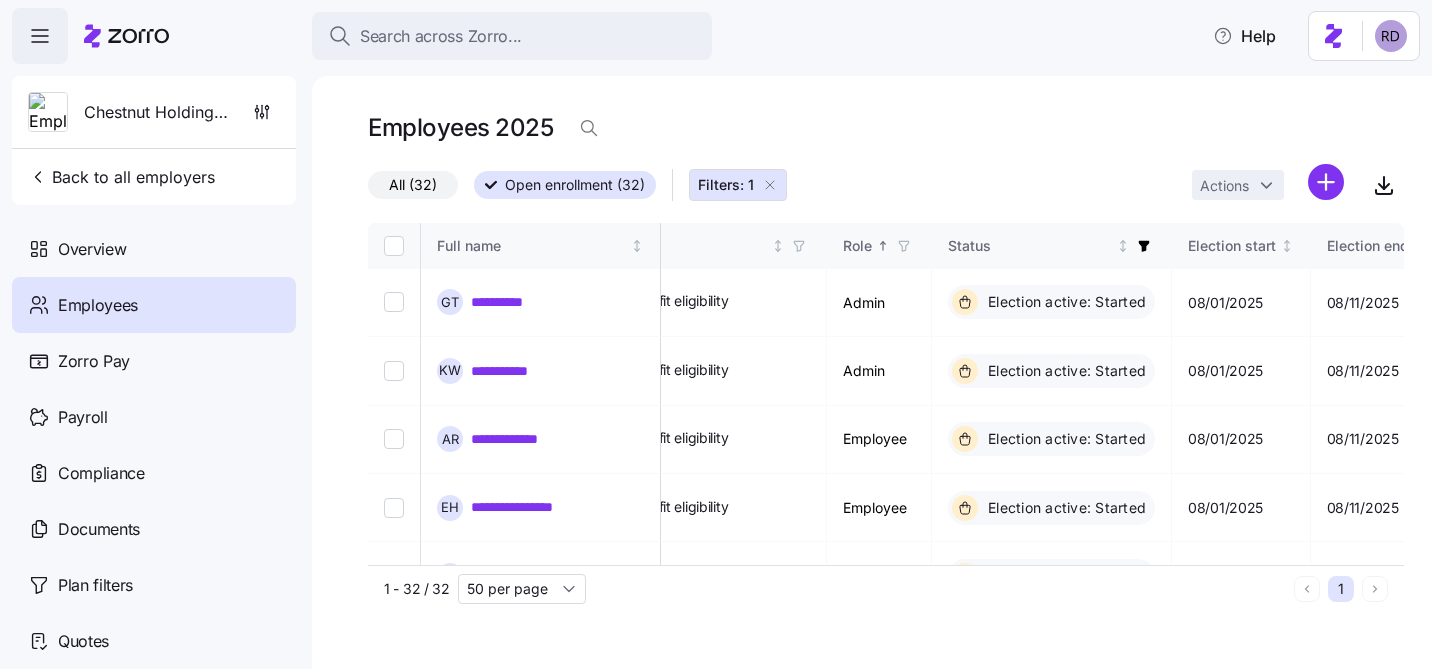 click on "**********" at bounding box center [716, 328] 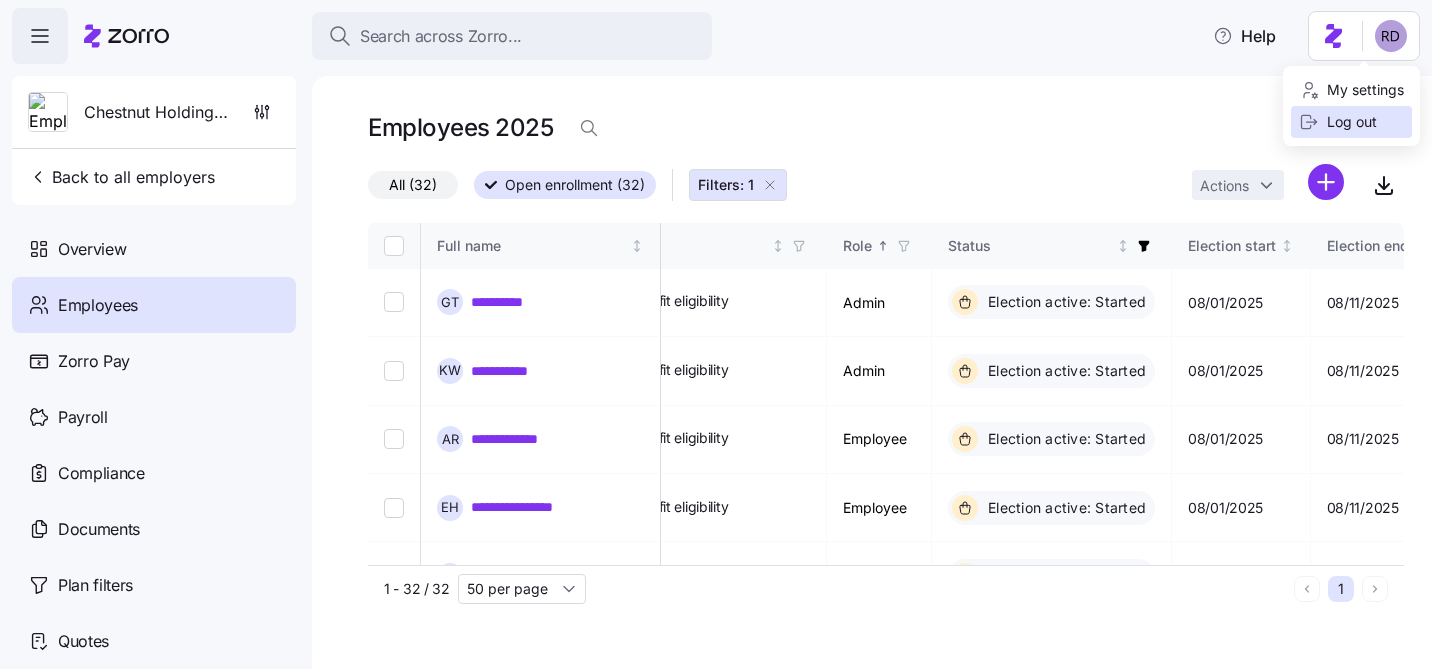 click on "Log out" at bounding box center [1338, 122] 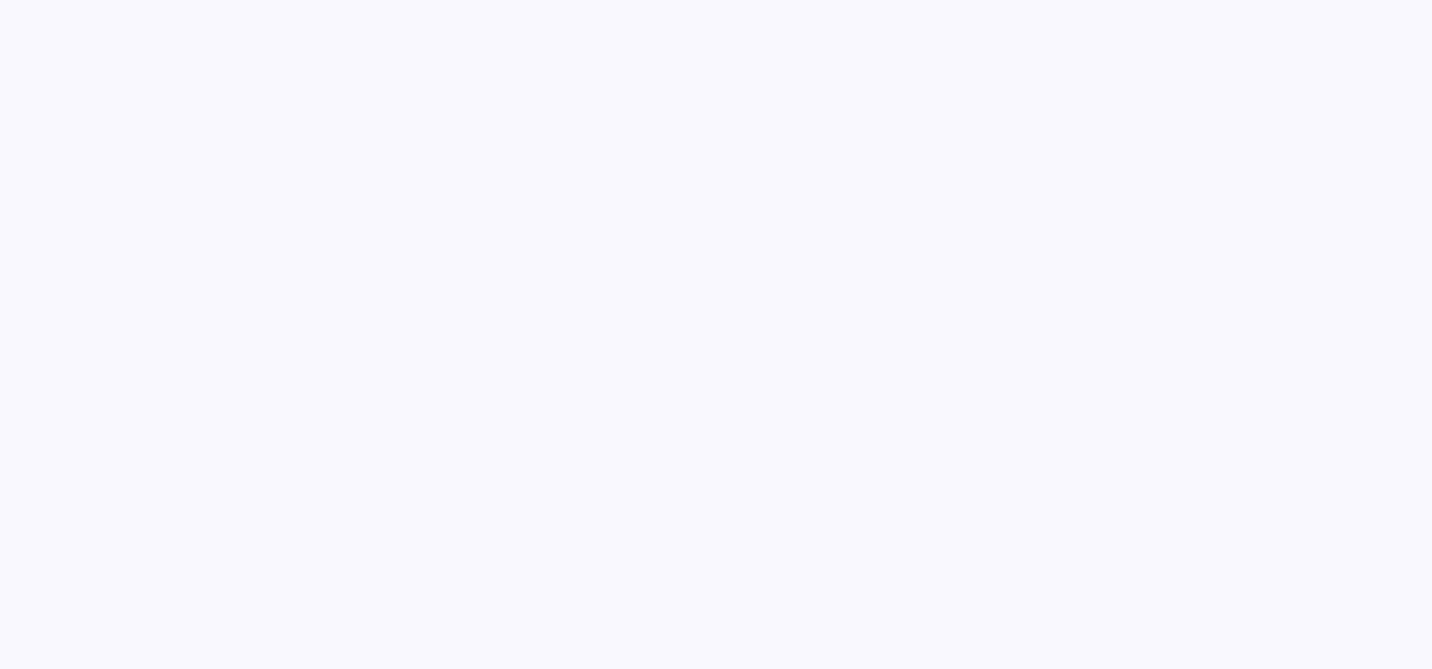 scroll, scrollTop: 0, scrollLeft: 0, axis: both 